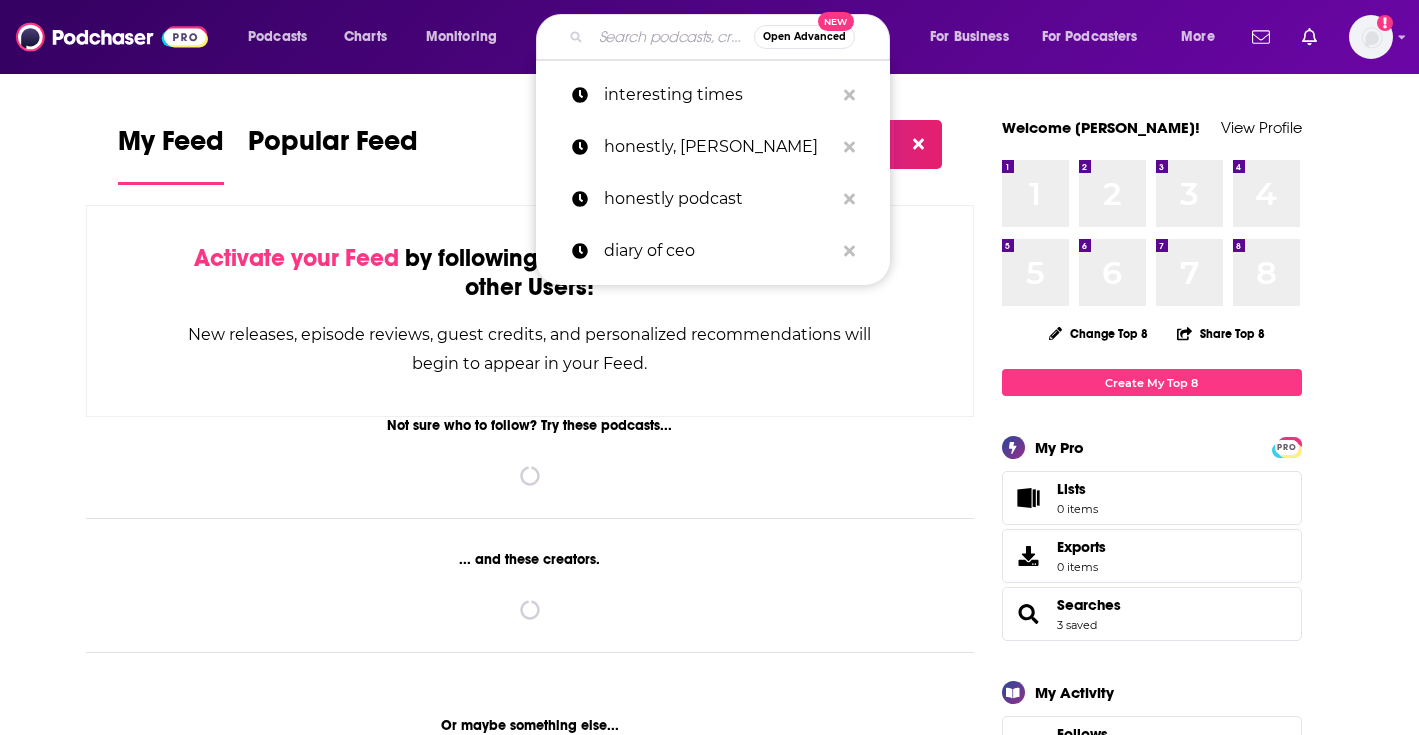 scroll, scrollTop: 0, scrollLeft: 0, axis: both 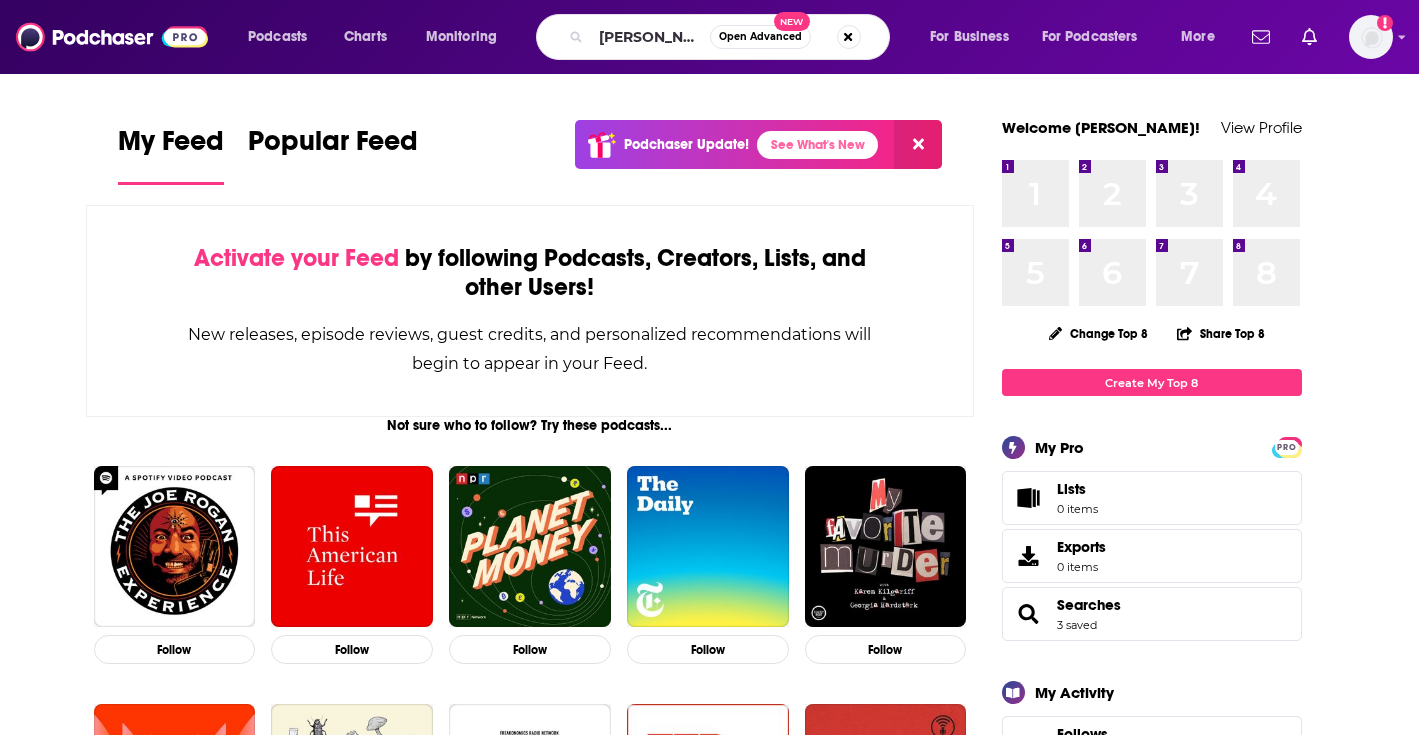 type on "[PERSON_NAME][MEDICAL_DATA]" 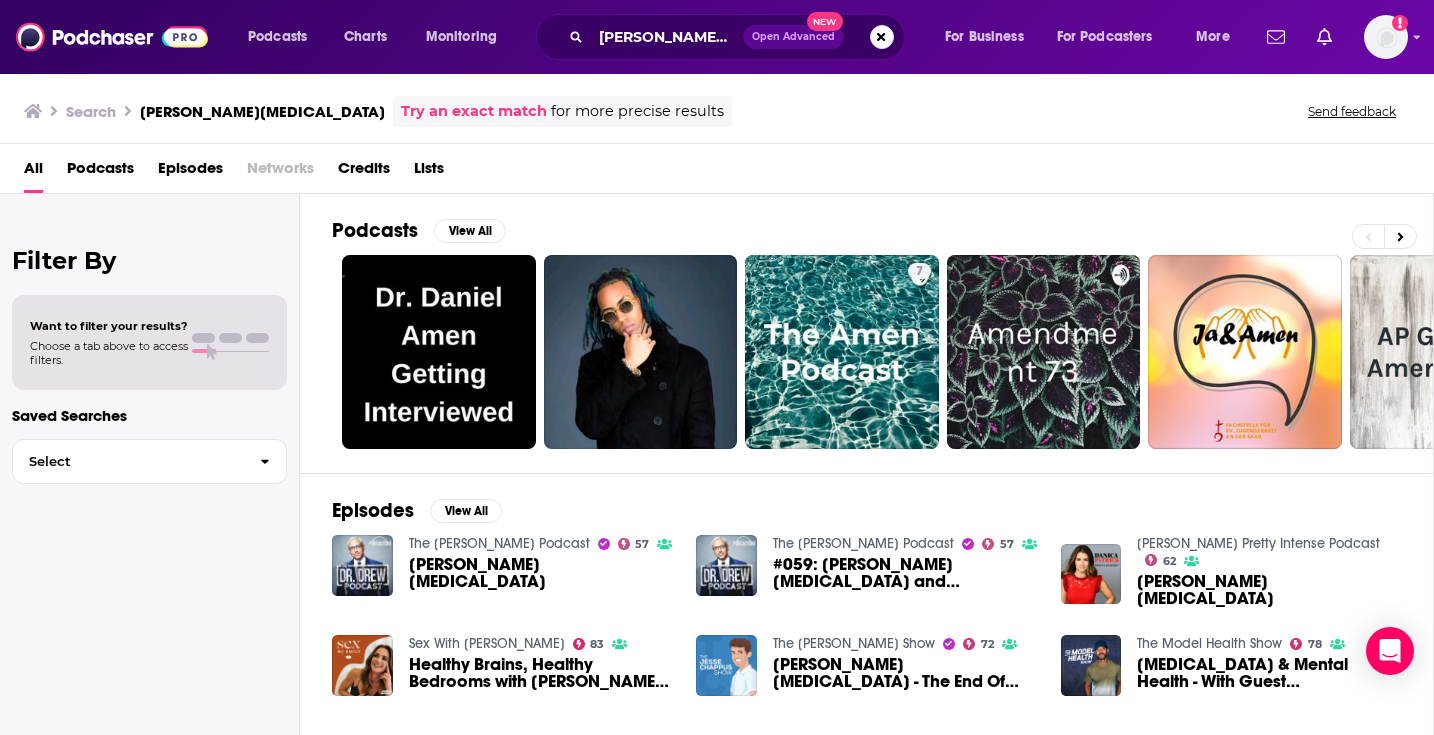 click on "Podcasts" at bounding box center (100, 172) 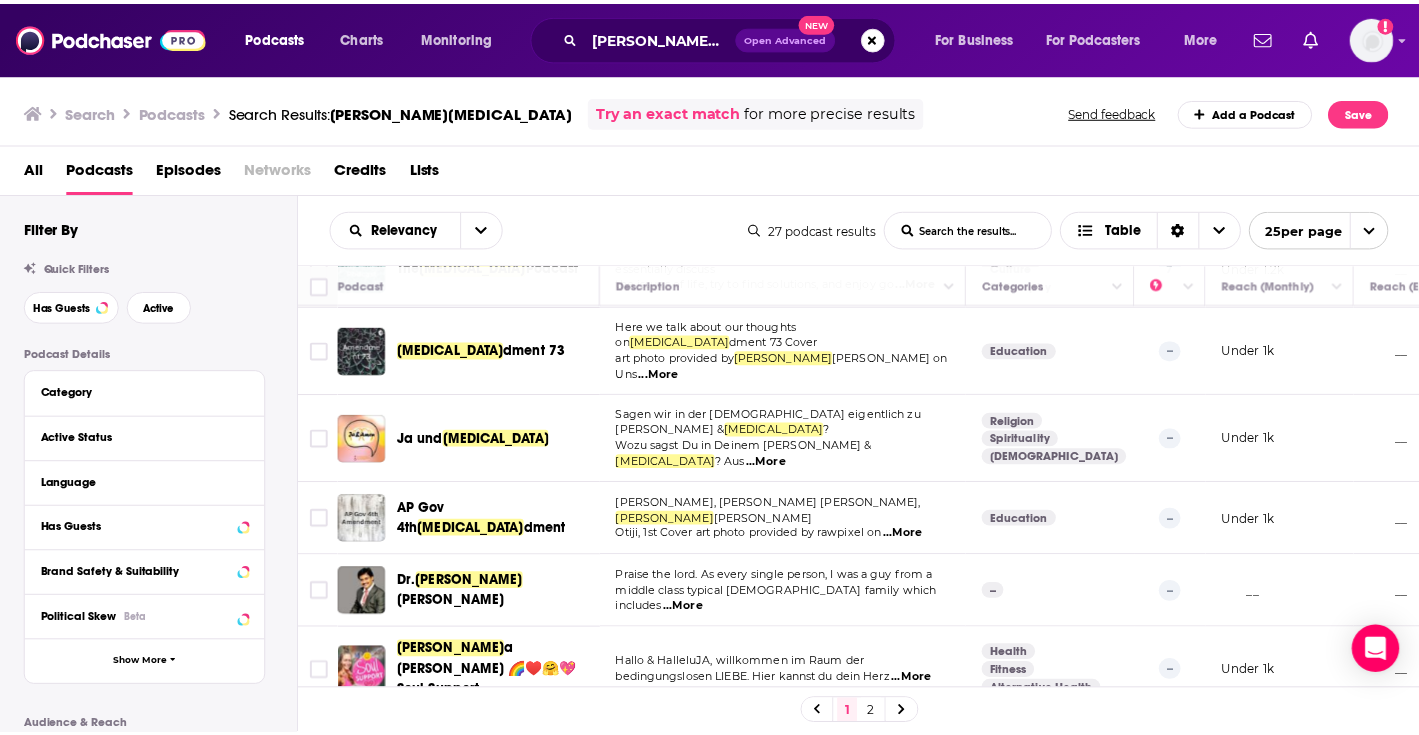 scroll, scrollTop: 556, scrollLeft: 0, axis: vertical 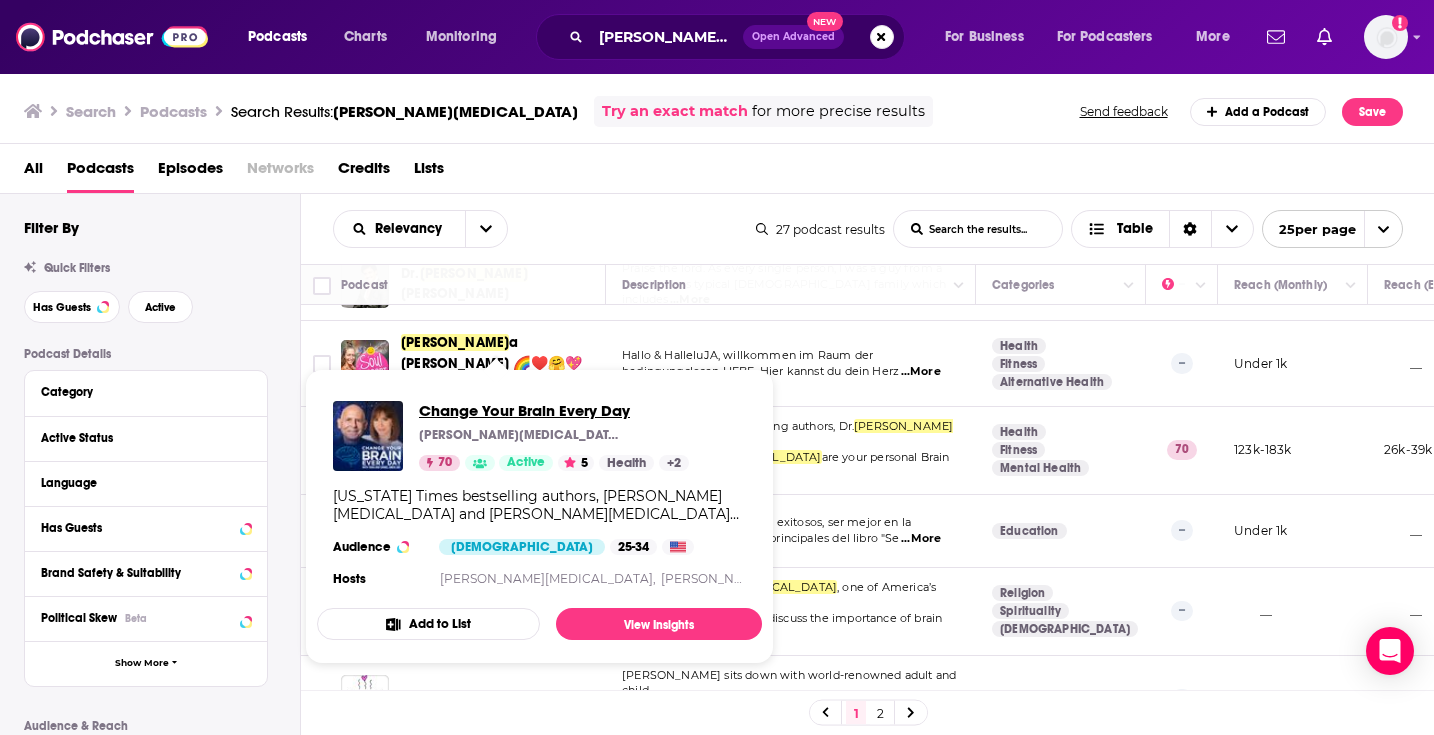 click on "Change Your Brain Every Day" at bounding box center [554, 410] 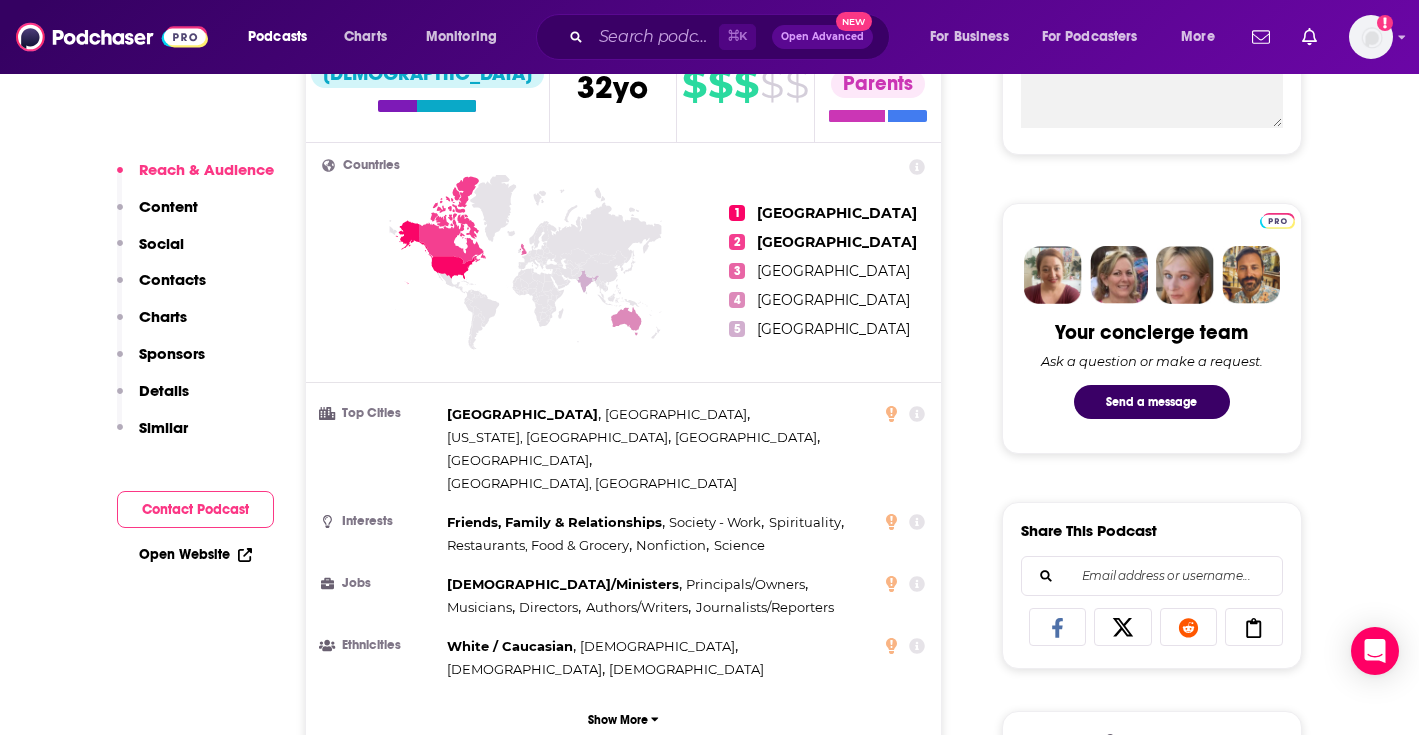 scroll, scrollTop: 0, scrollLeft: 0, axis: both 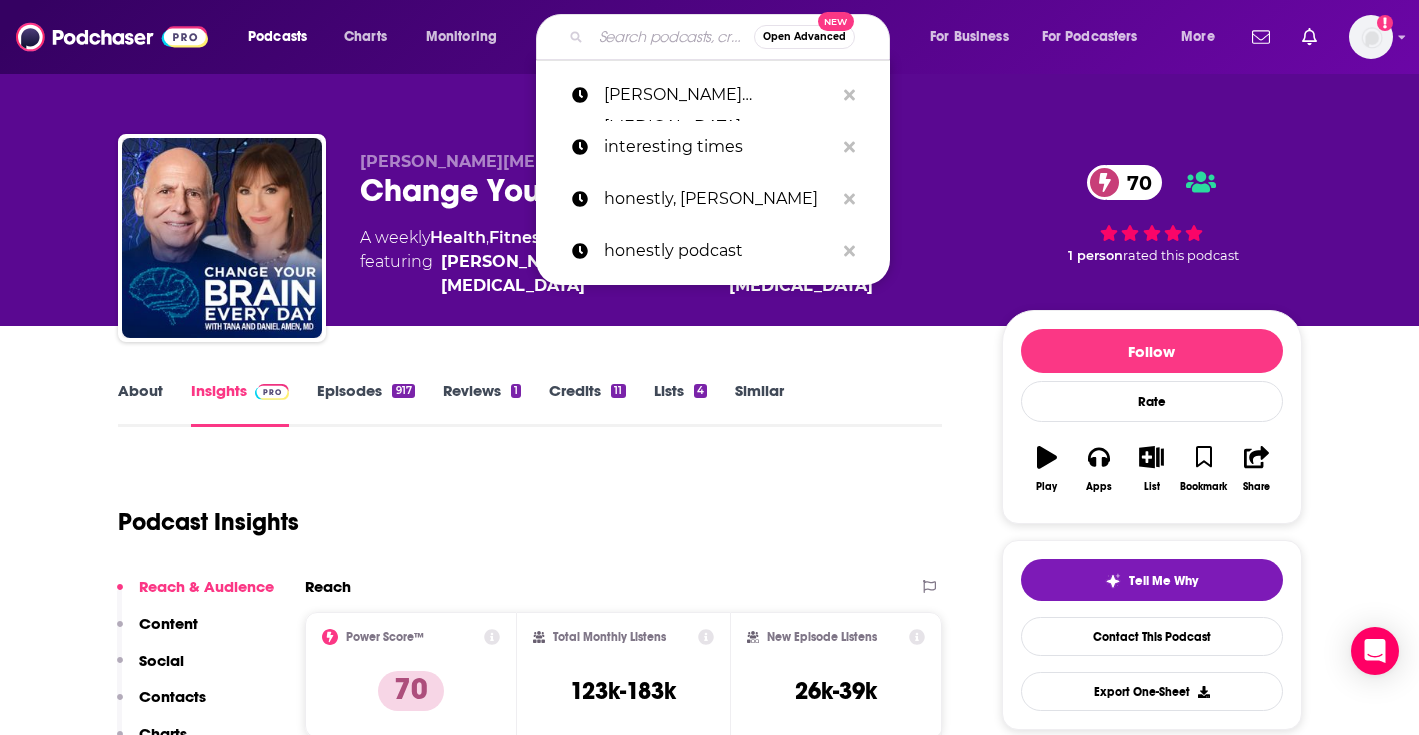 click at bounding box center (672, 37) 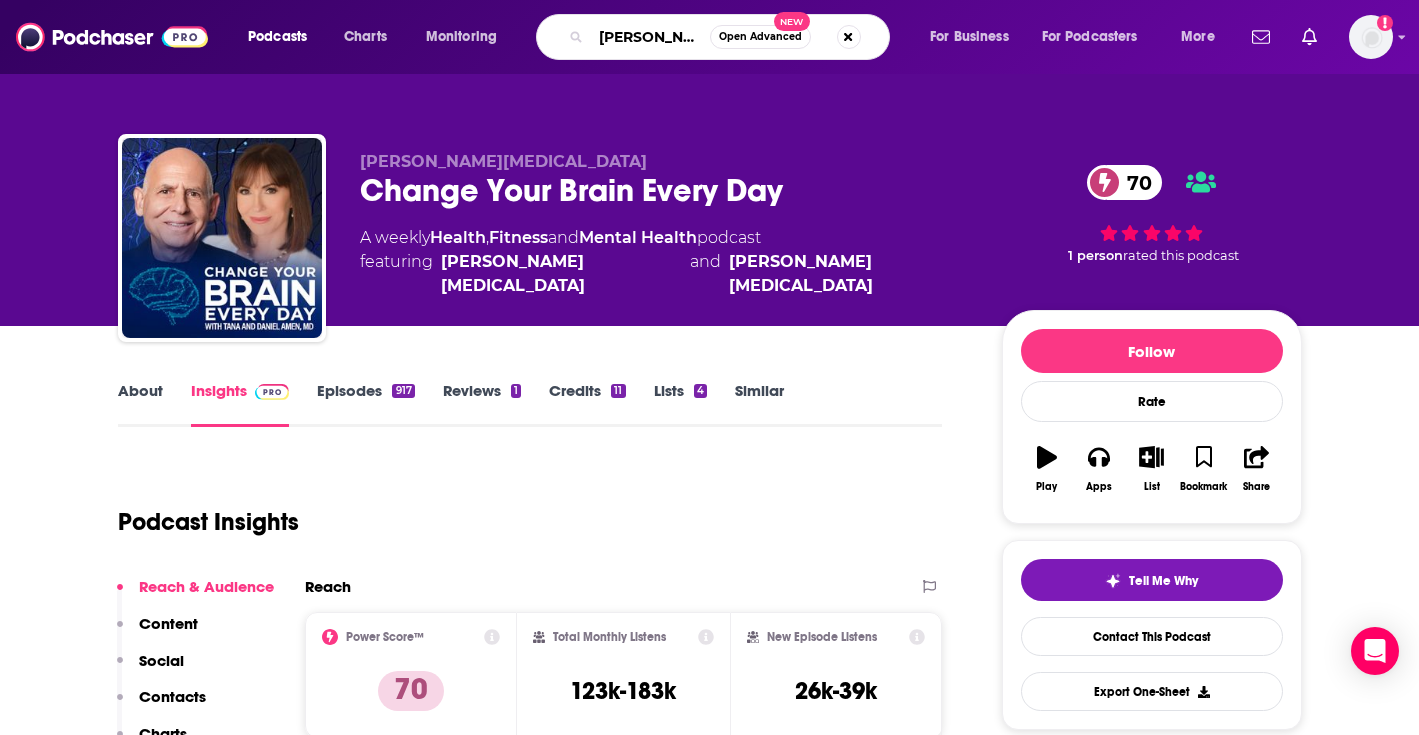 type on "[PERSON_NAME]" 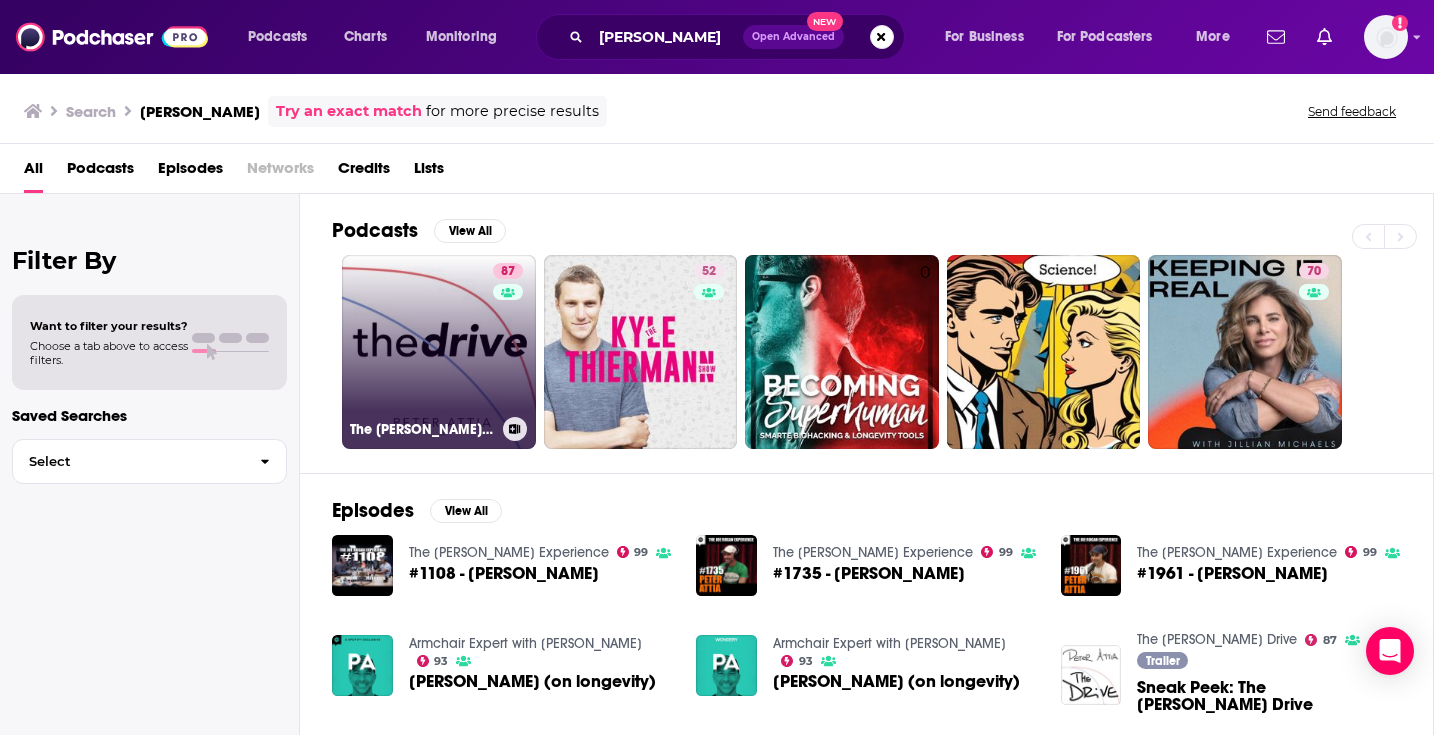 click on "[STREET_ADDRESS][PERSON_NAME]" at bounding box center [439, 352] 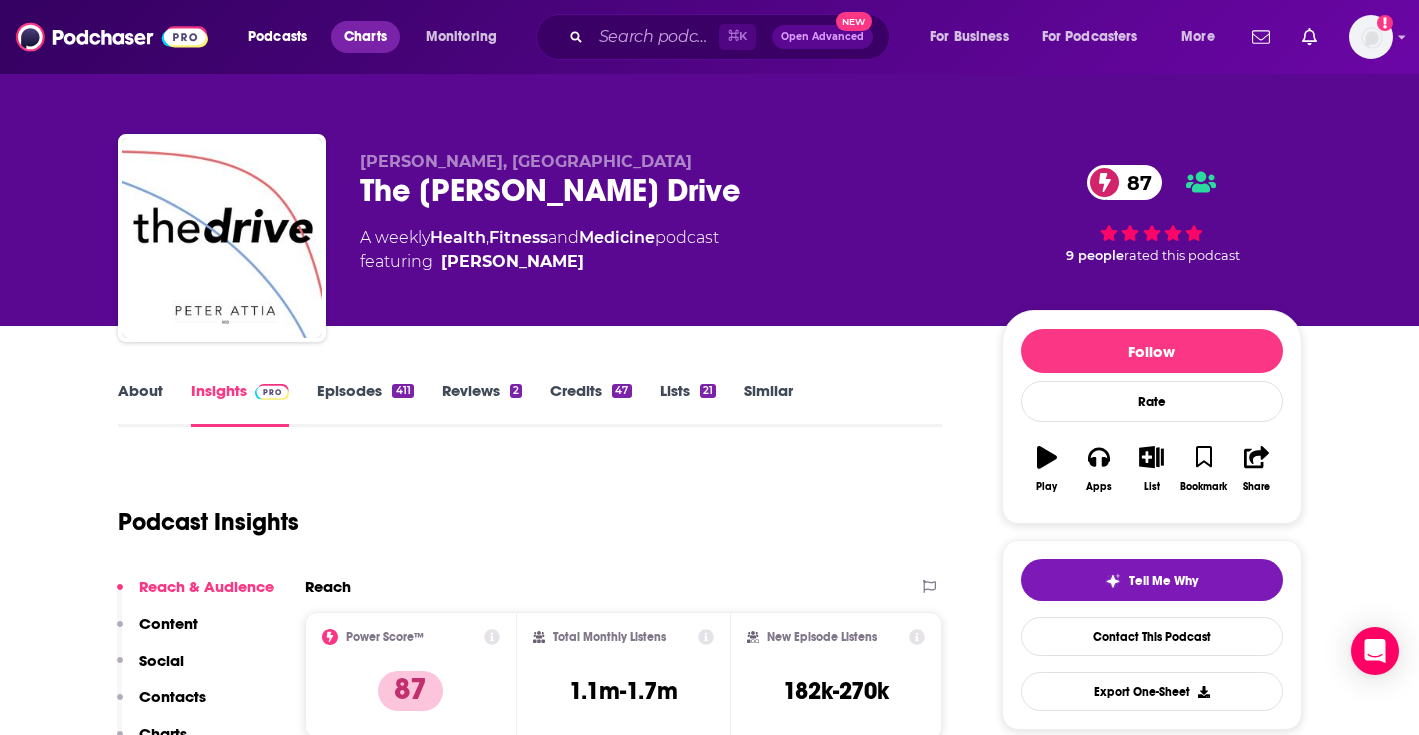 click on "Charts" at bounding box center [365, 37] 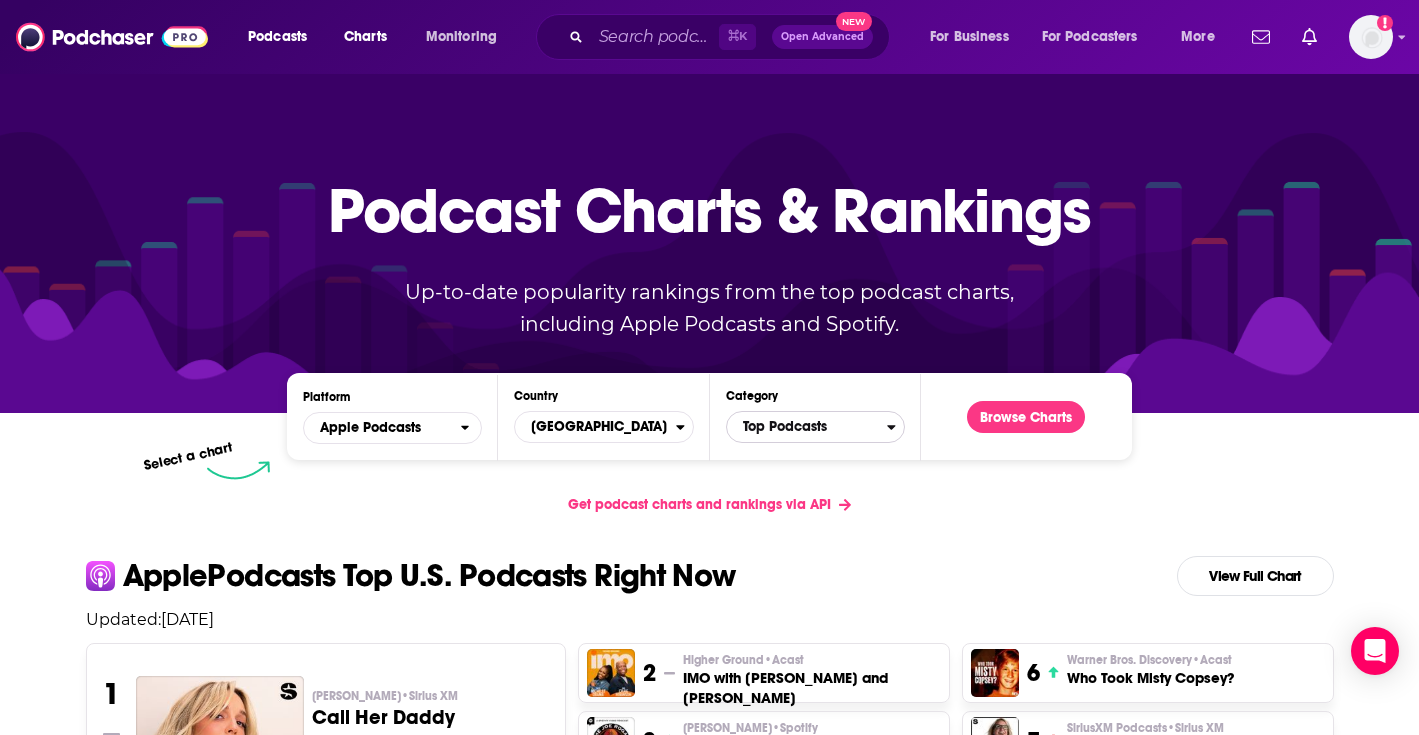 click 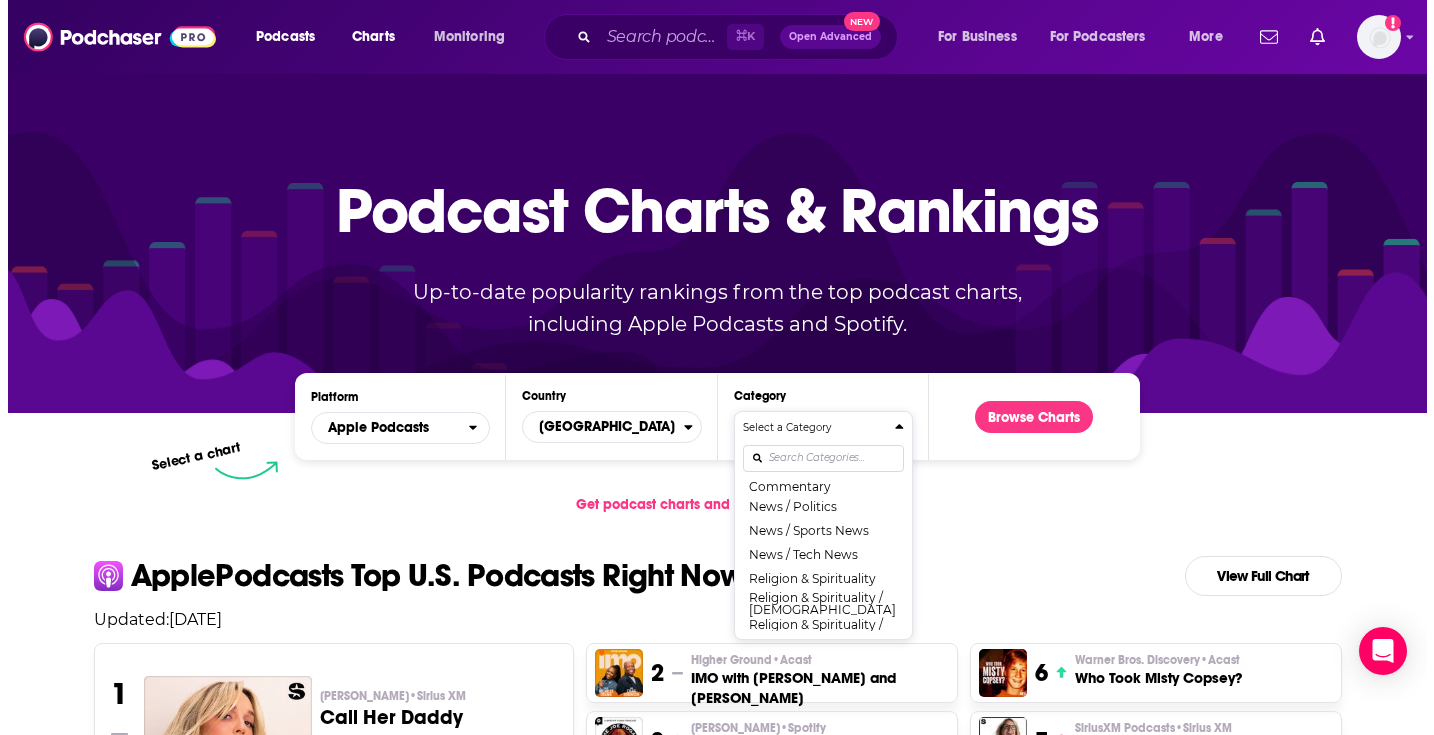 scroll, scrollTop: 1537, scrollLeft: 0, axis: vertical 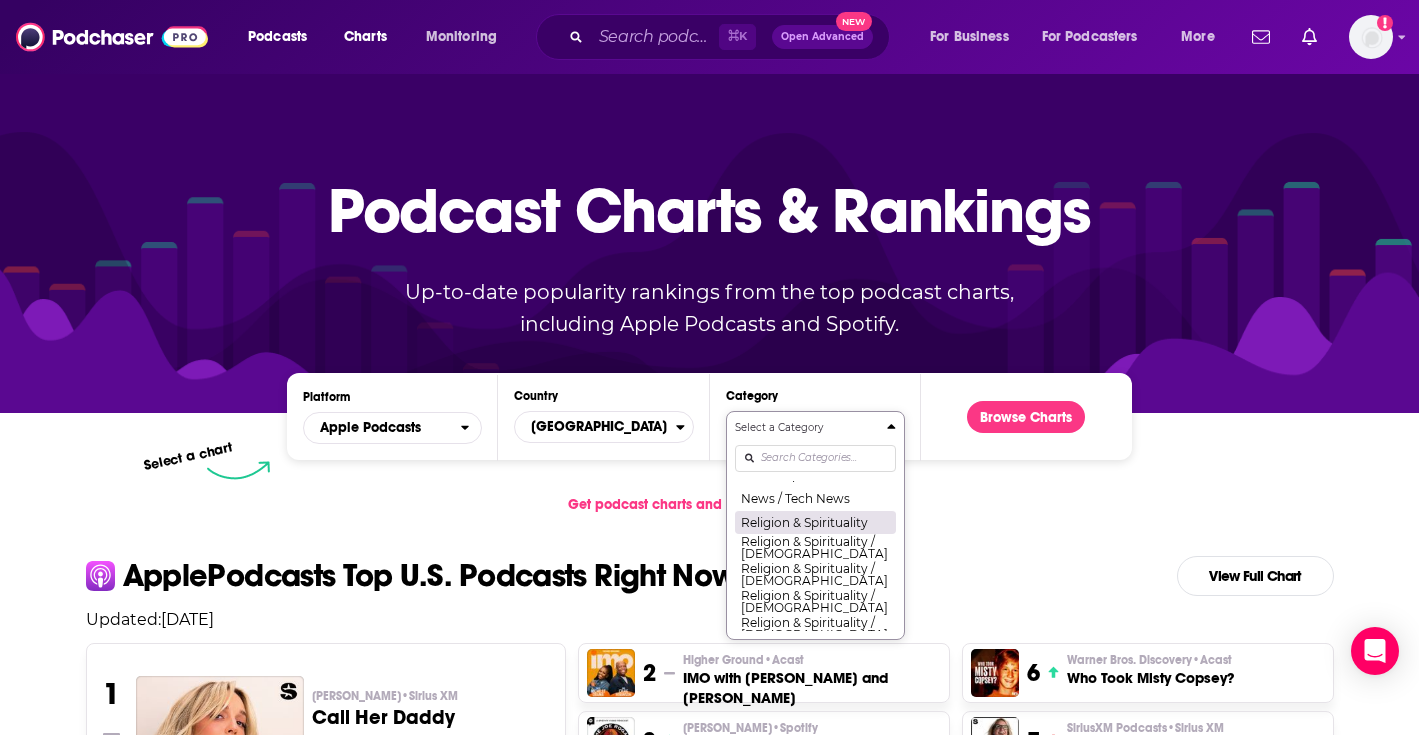 click on "Religion & Spirituality" at bounding box center (815, 522) 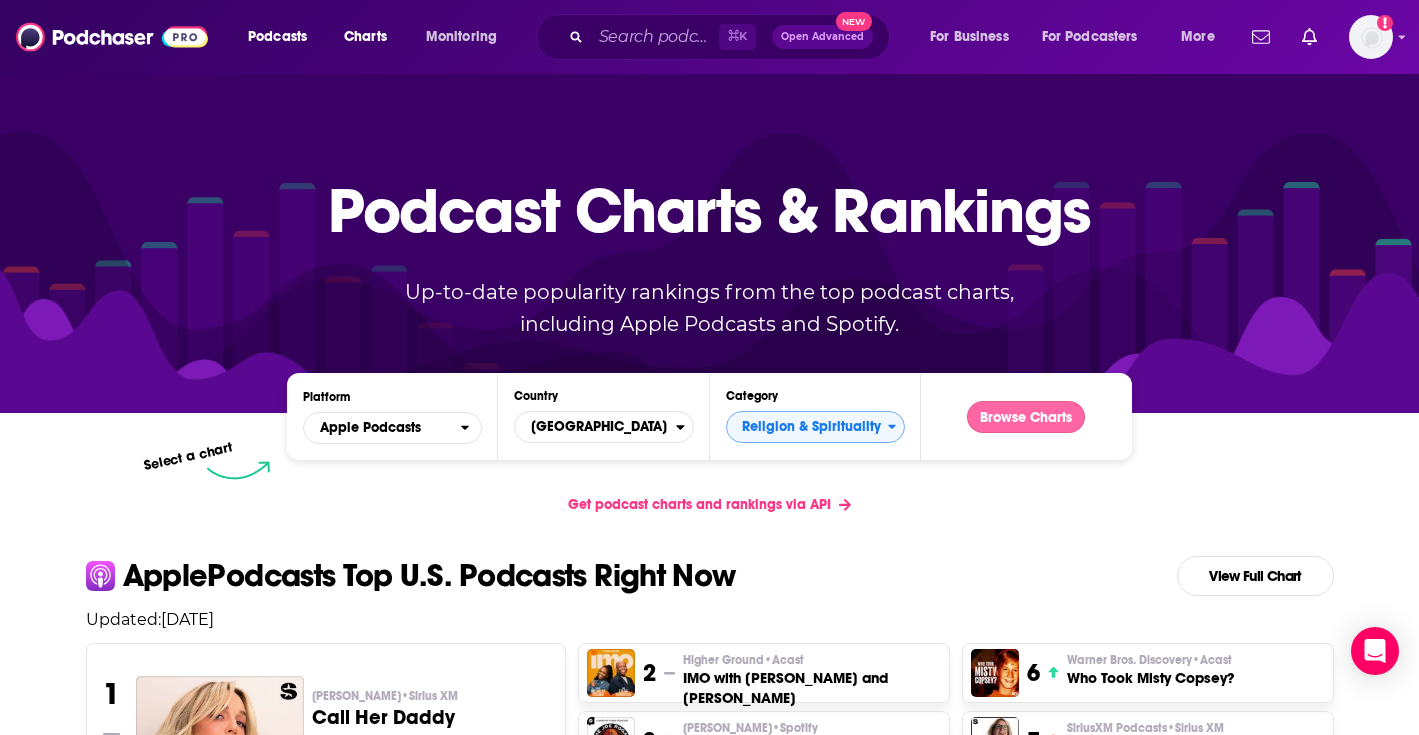 click on "Browse Charts" at bounding box center (1026, 417) 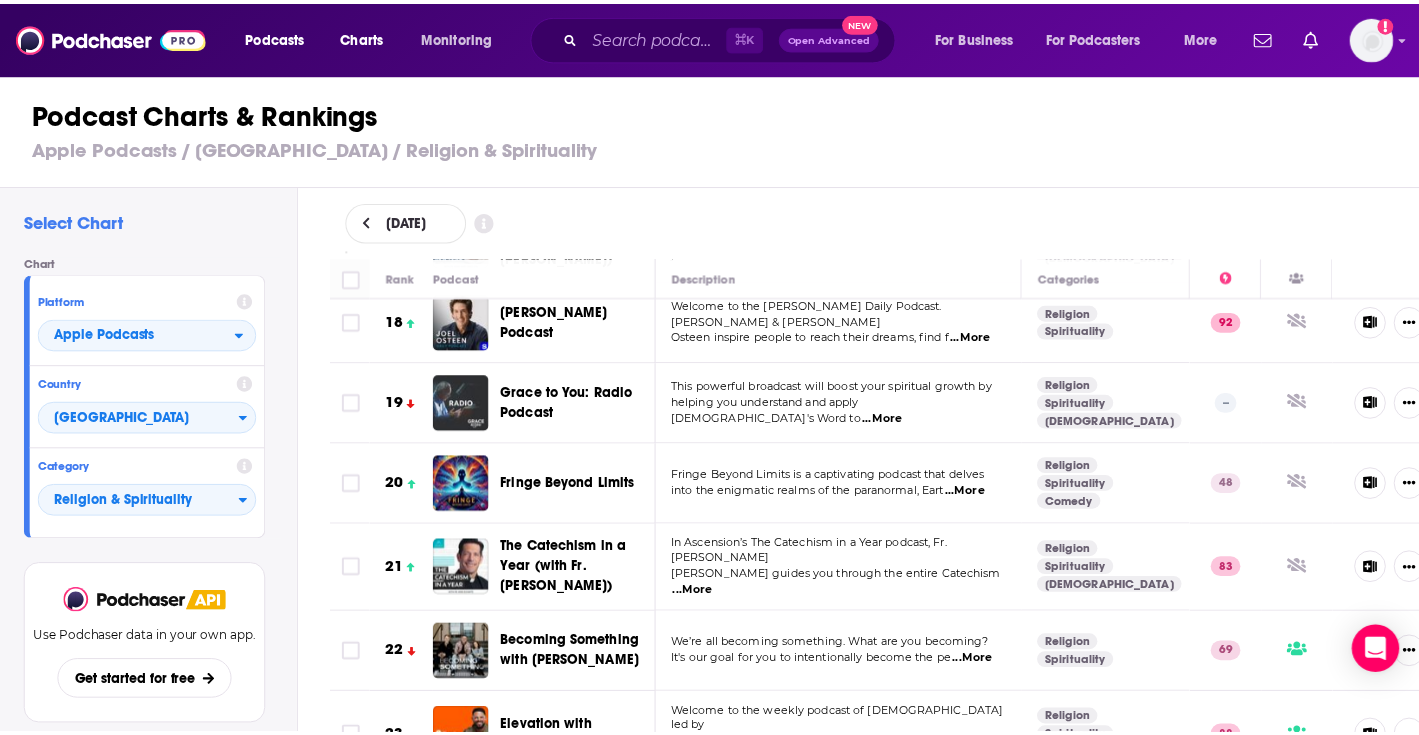 scroll, scrollTop: 1610, scrollLeft: 0, axis: vertical 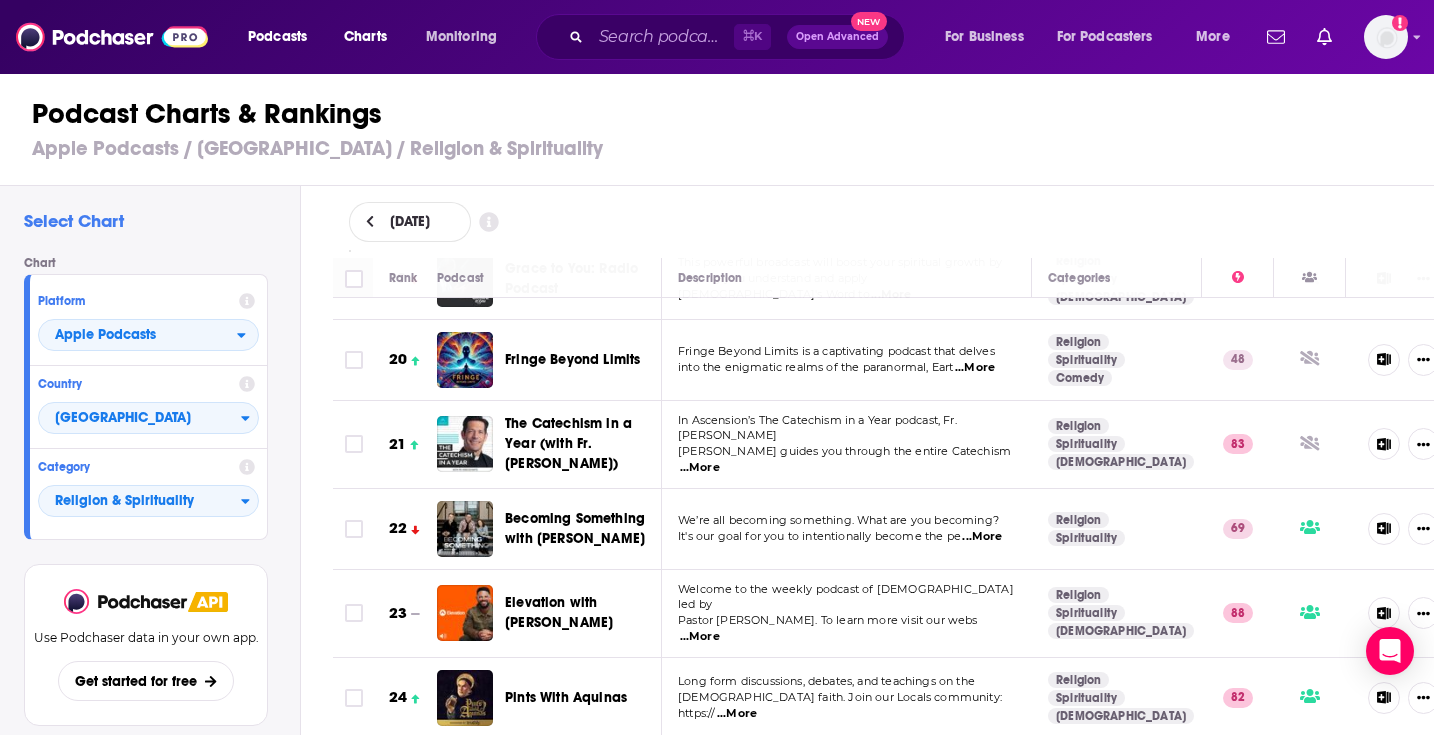 click on "...More" at bounding box center (700, 637) 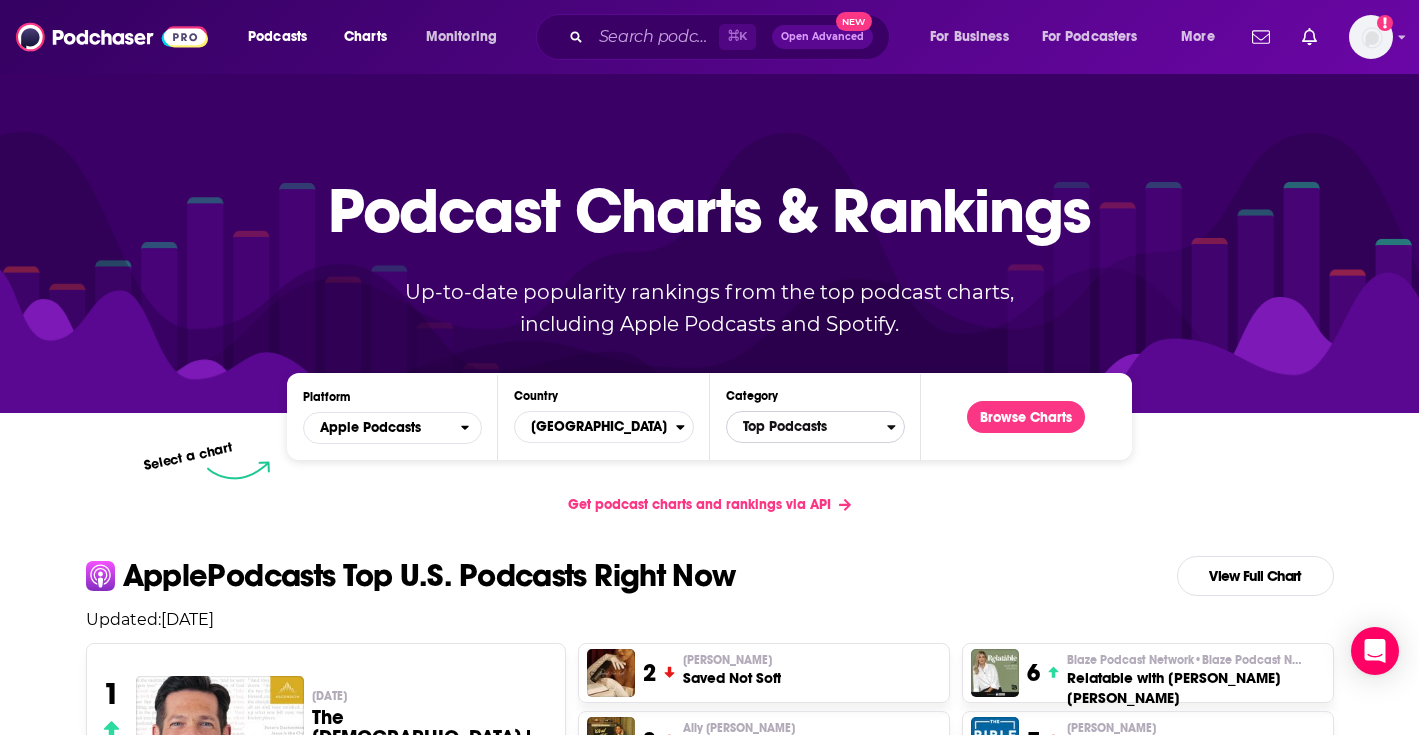 click 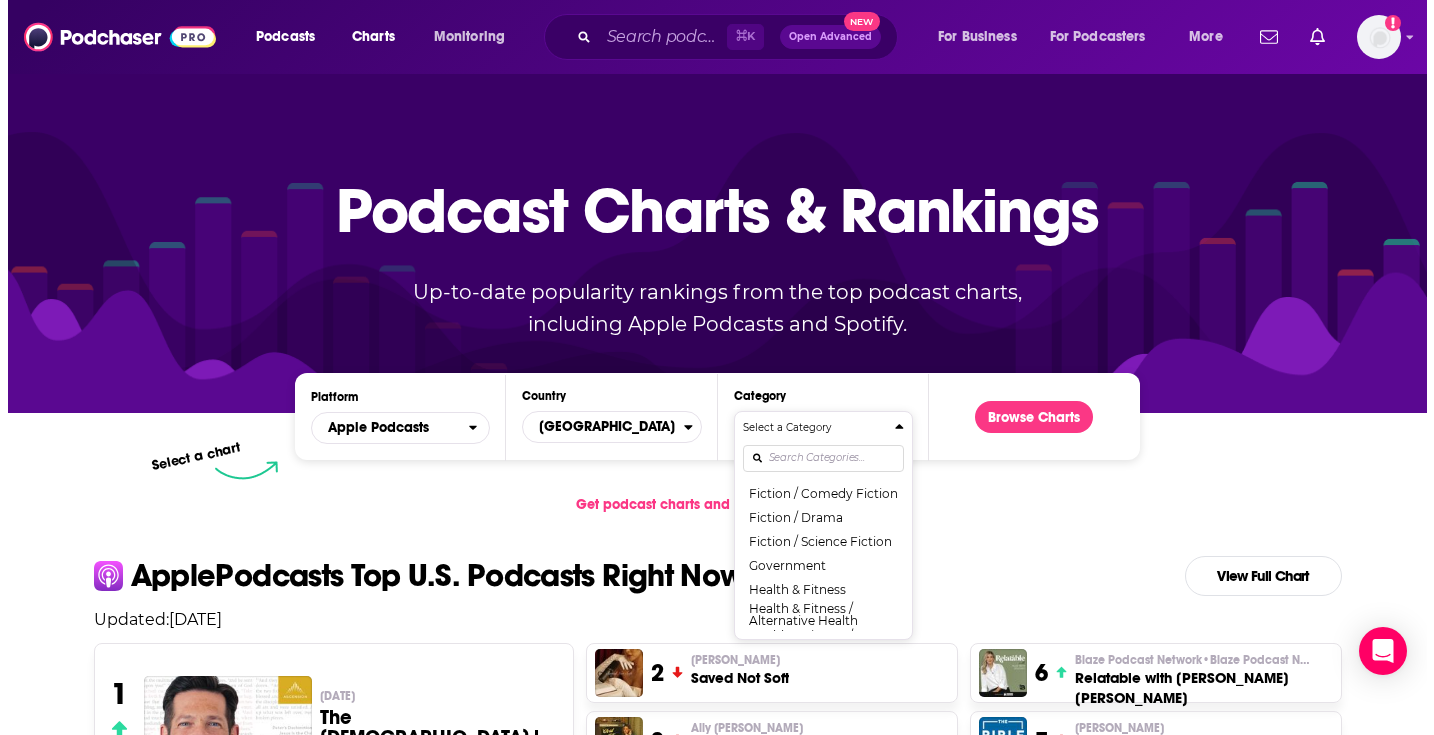 scroll, scrollTop: 640, scrollLeft: 0, axis: vertical 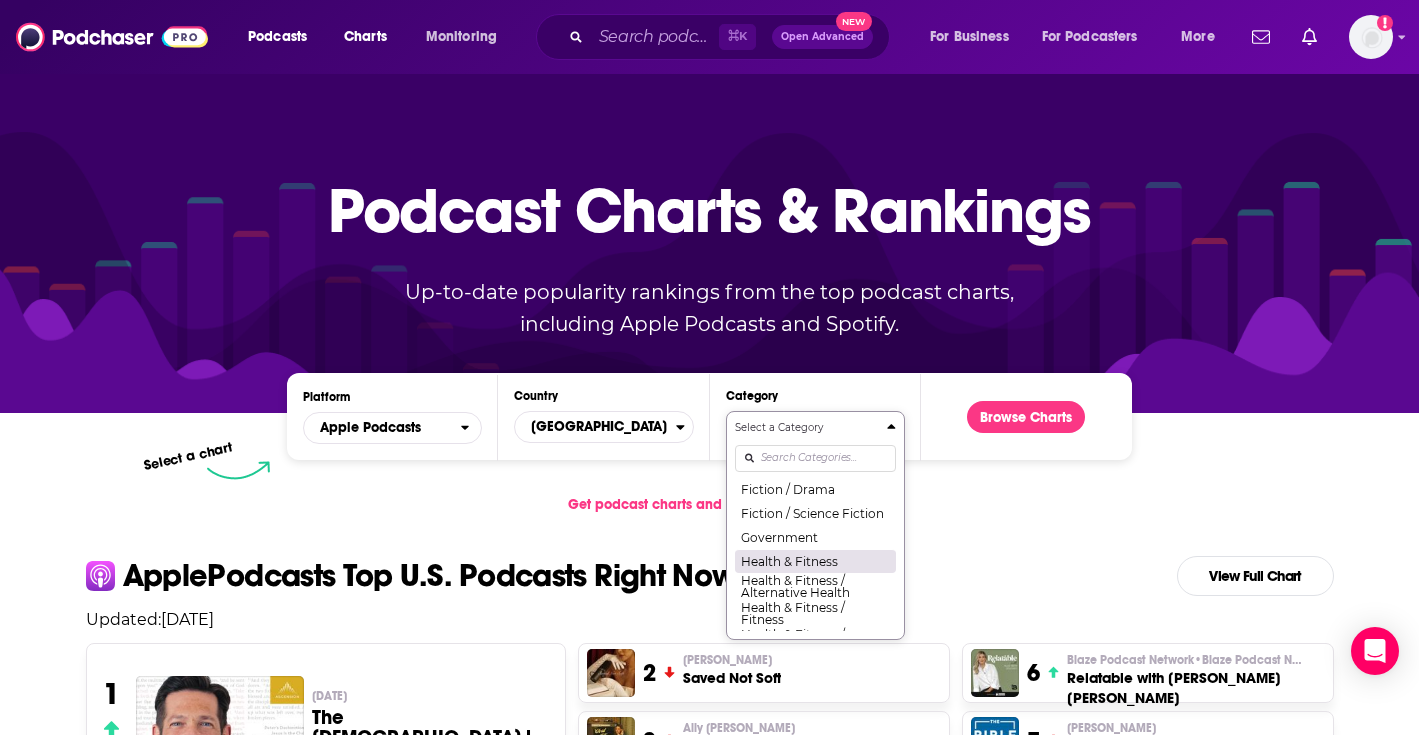click on "Health & Fitness" at bounding box center [815, 561] 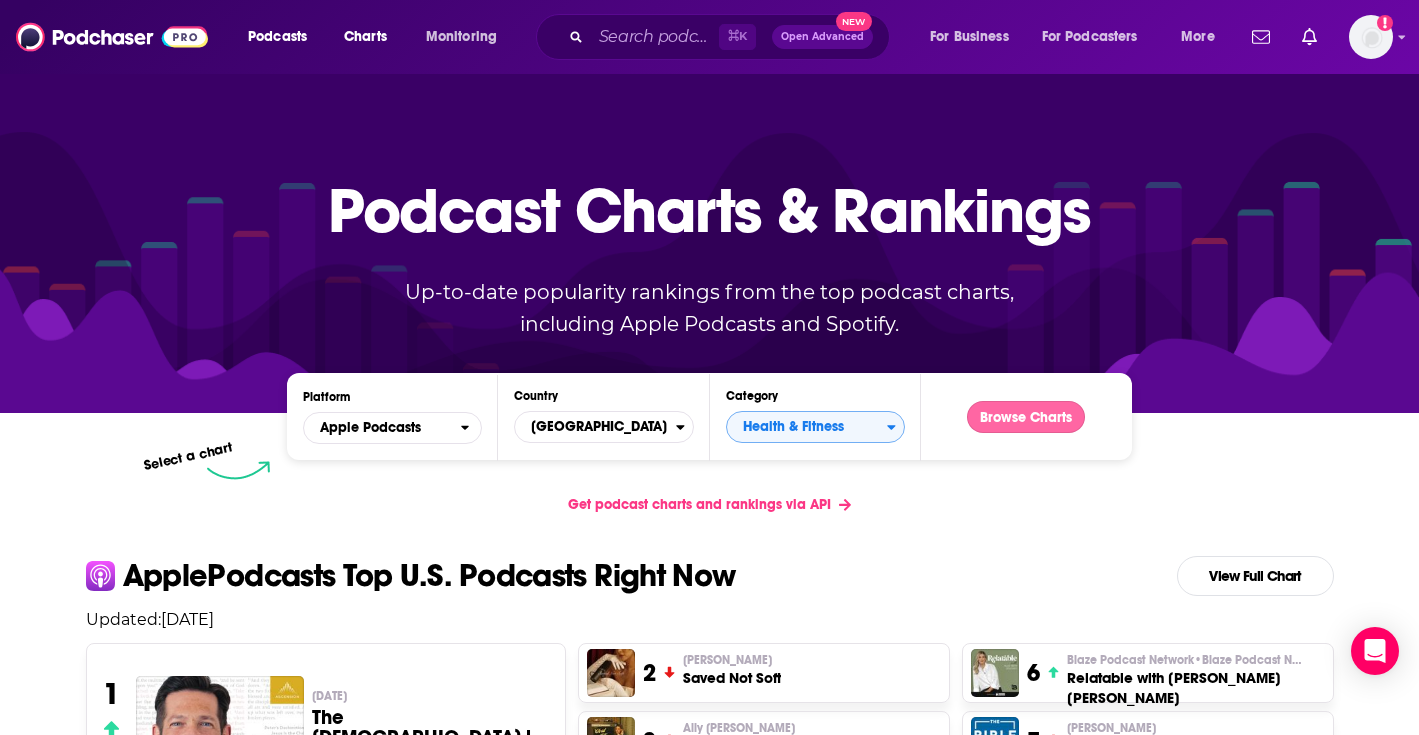 click on "Browse Charts" at bounding box center (1026, 417) 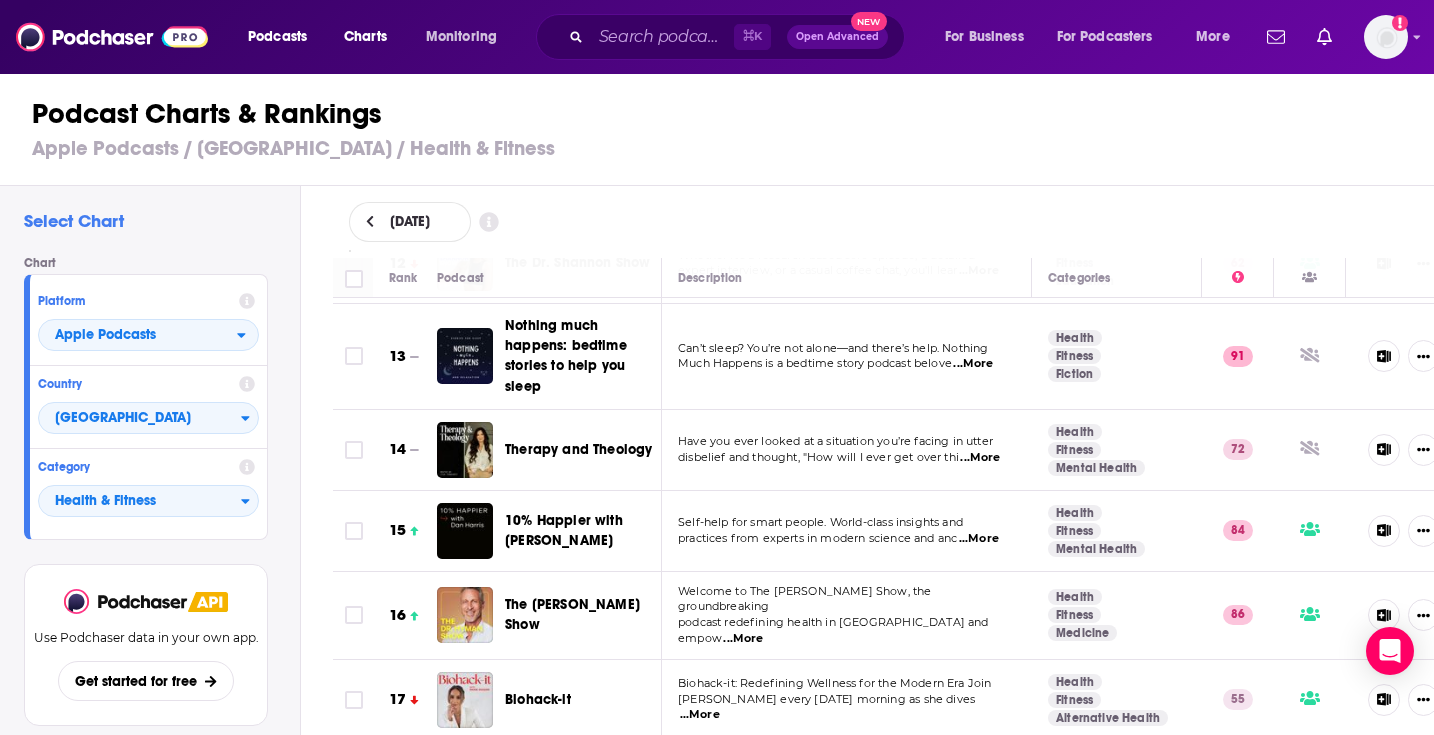 scroll, scrollTop: 1033, scrollLeft: 0, axis: vertical 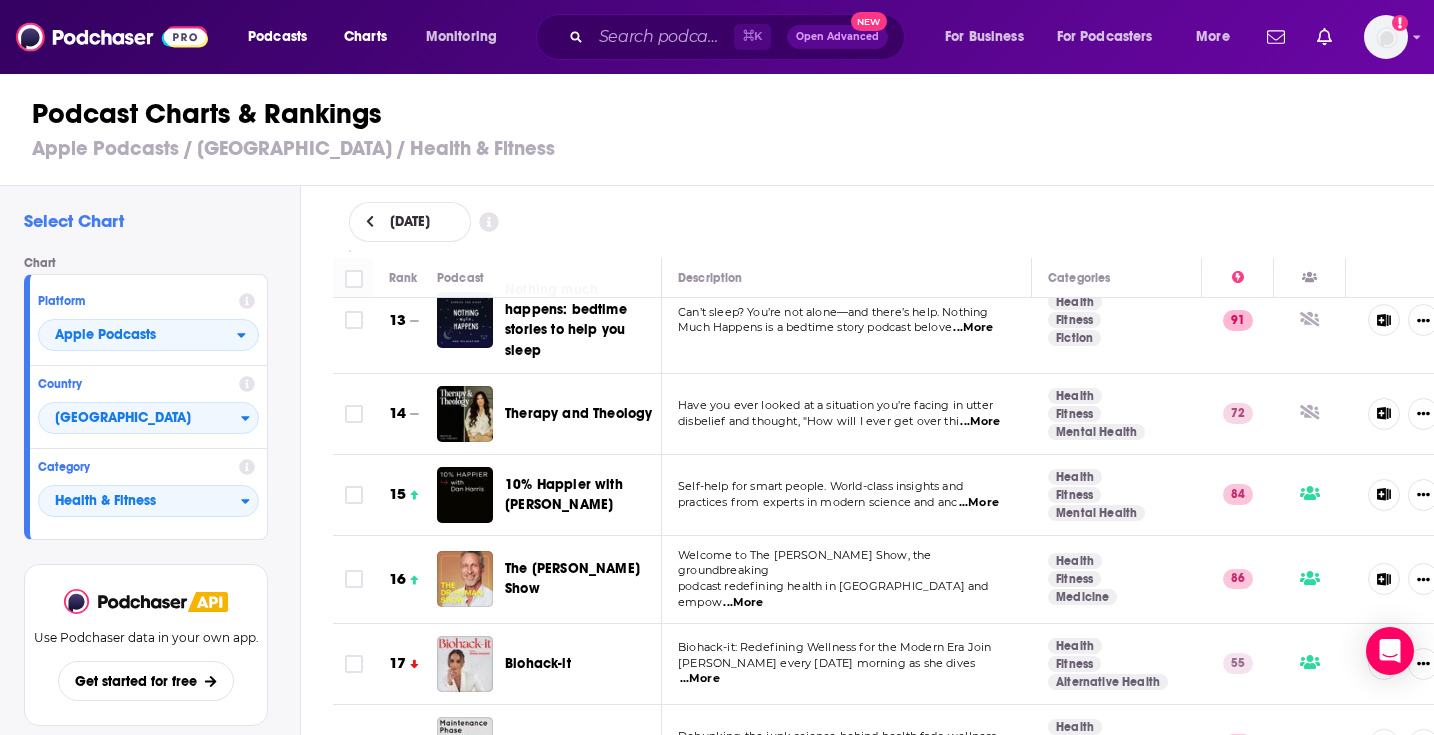 click on "...More" at bounding box center (743, 603) 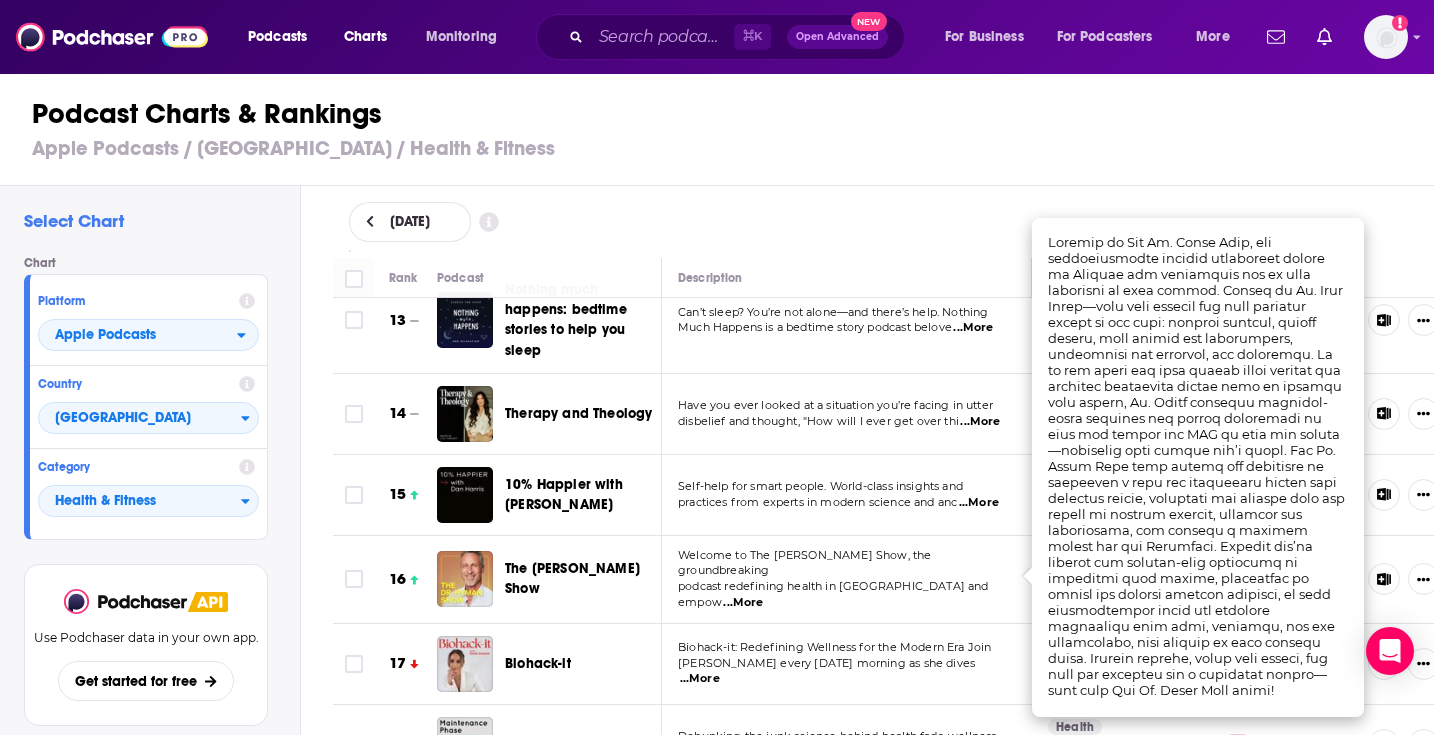 click on "Apple Podcasts / [GEOGRAPHIC_DATA] / Health & Fitness" at bounding box center [725, 148] 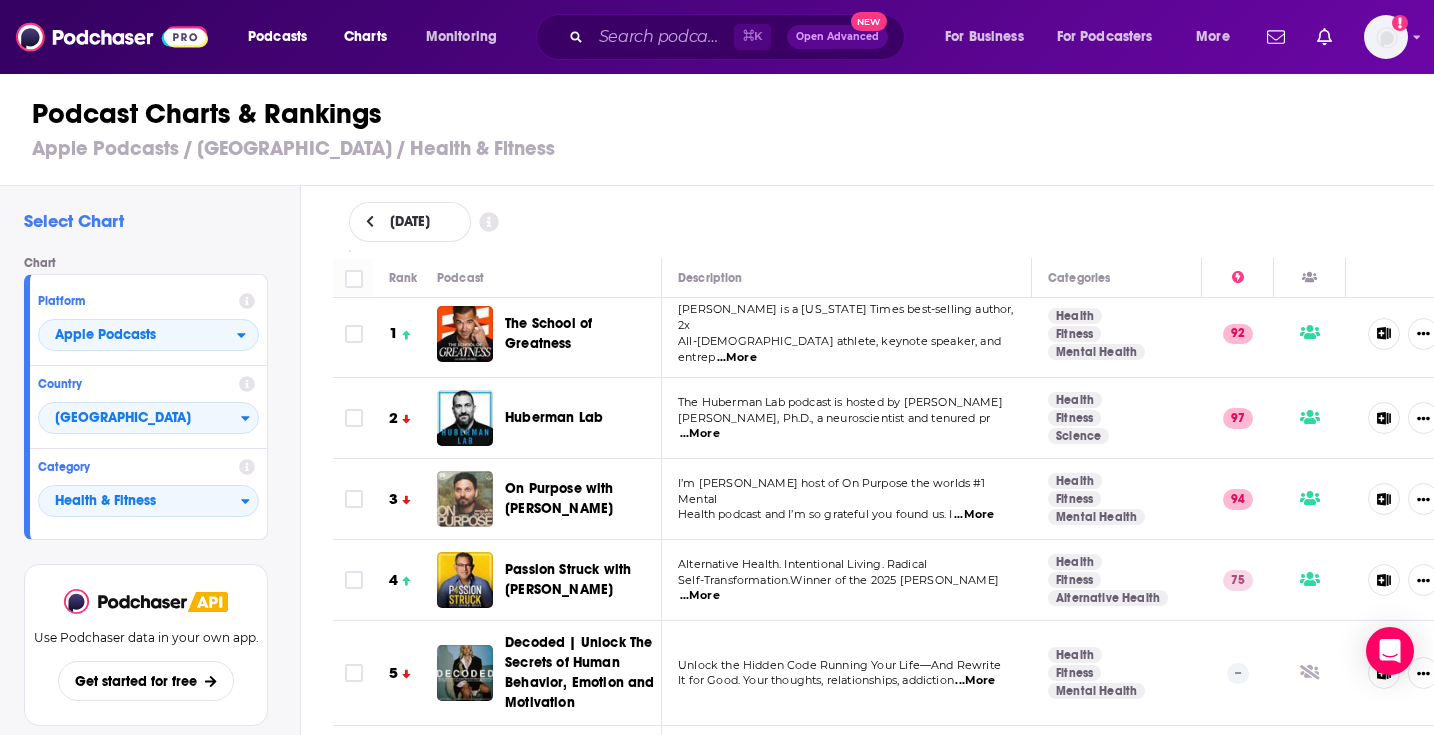scroll, scrollTop: 0, scrollLeft: 0, axis: both 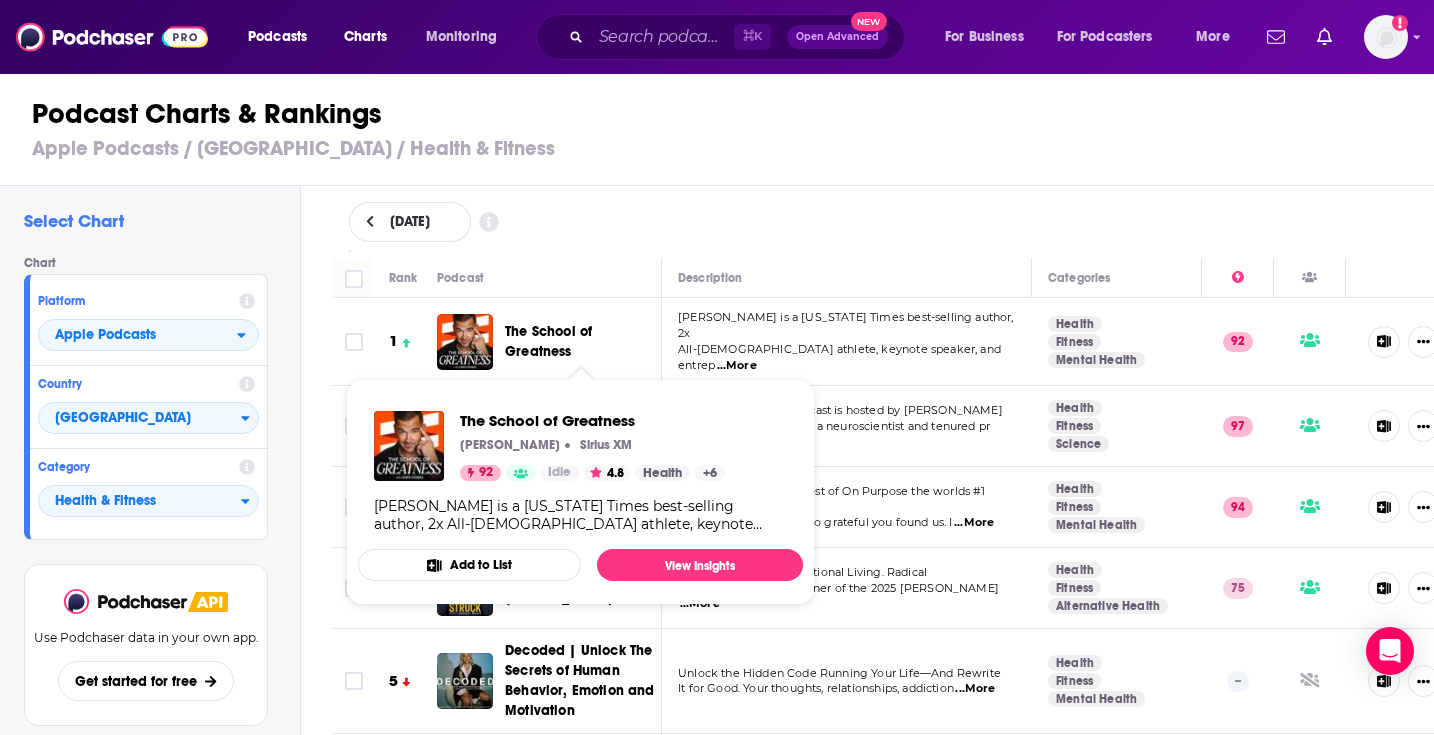 click on "The School of Greatness" at bounding box center [548, 341] 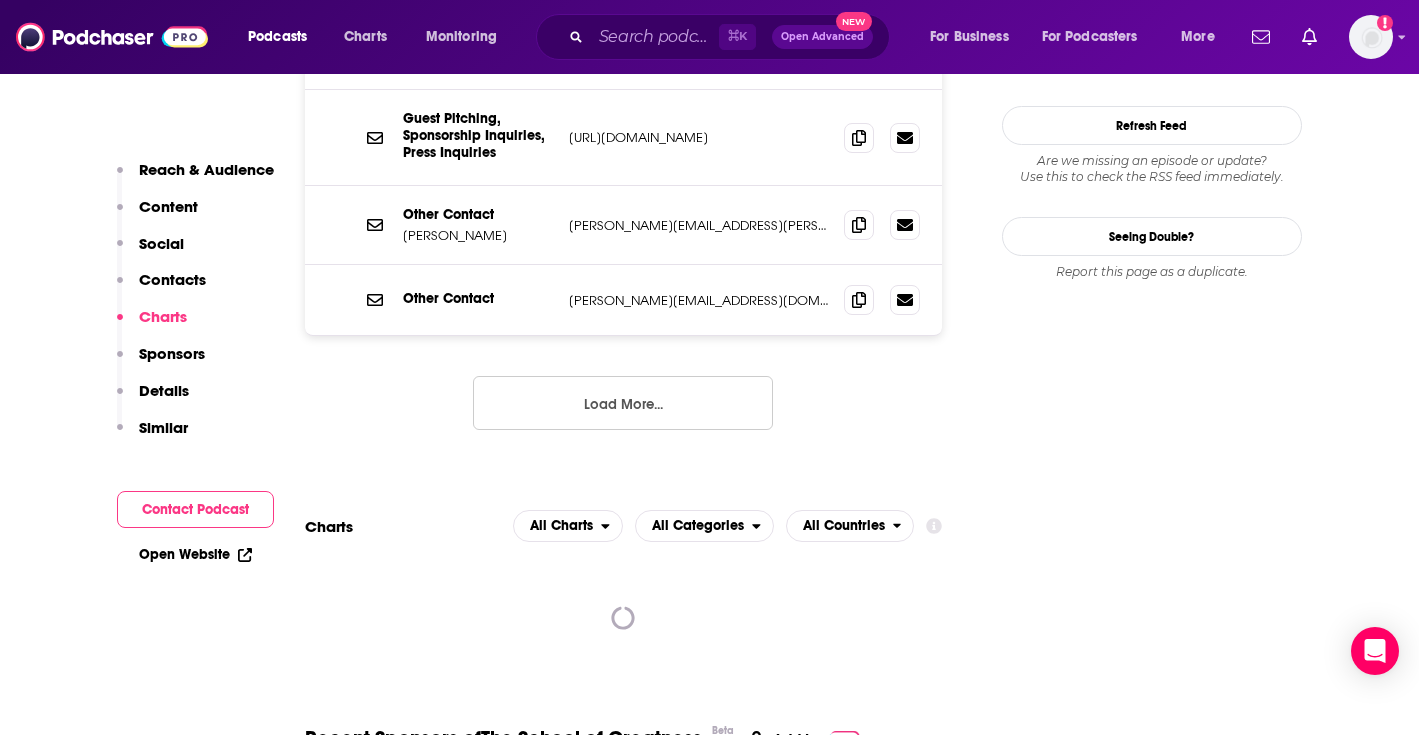 scroll, scrollTop: 0, scrollLeft: 0, axis: both 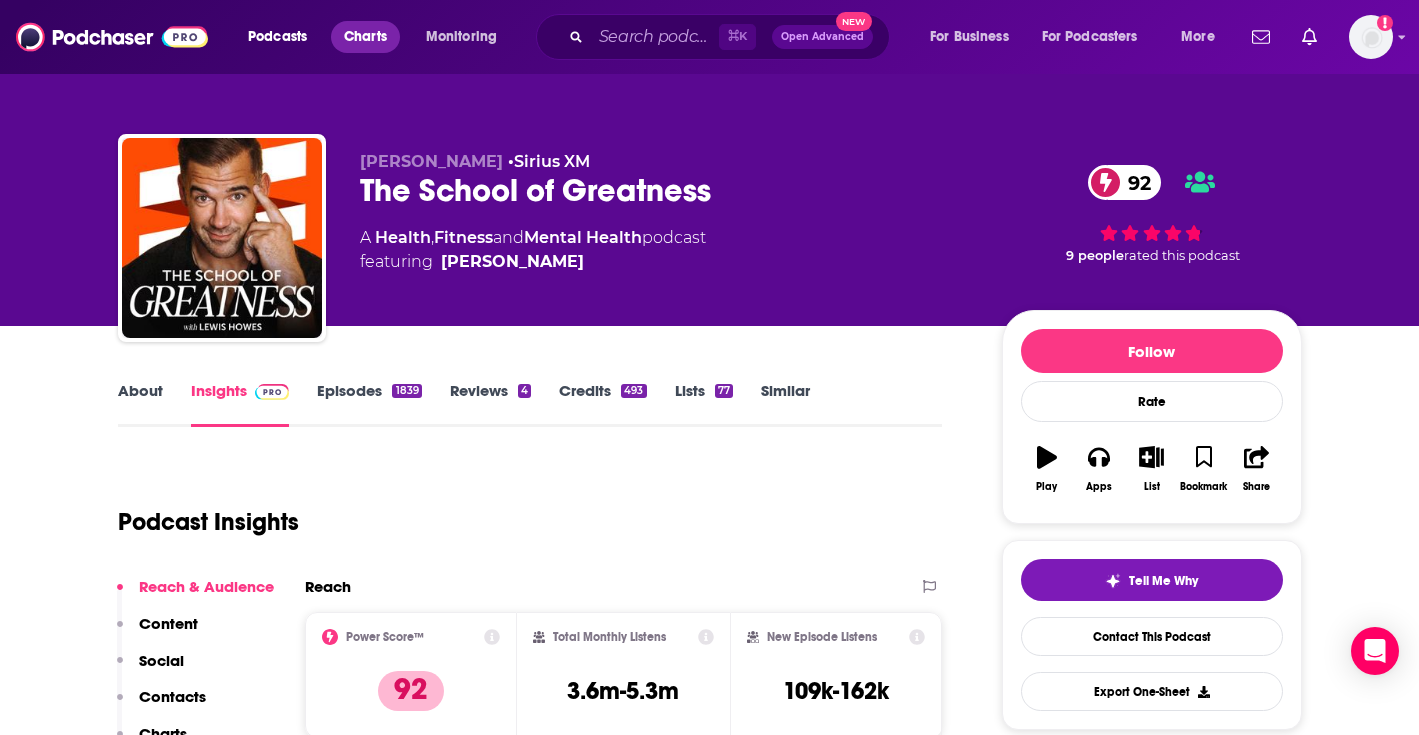 click on "Charts" at bounding box center [365, 37] 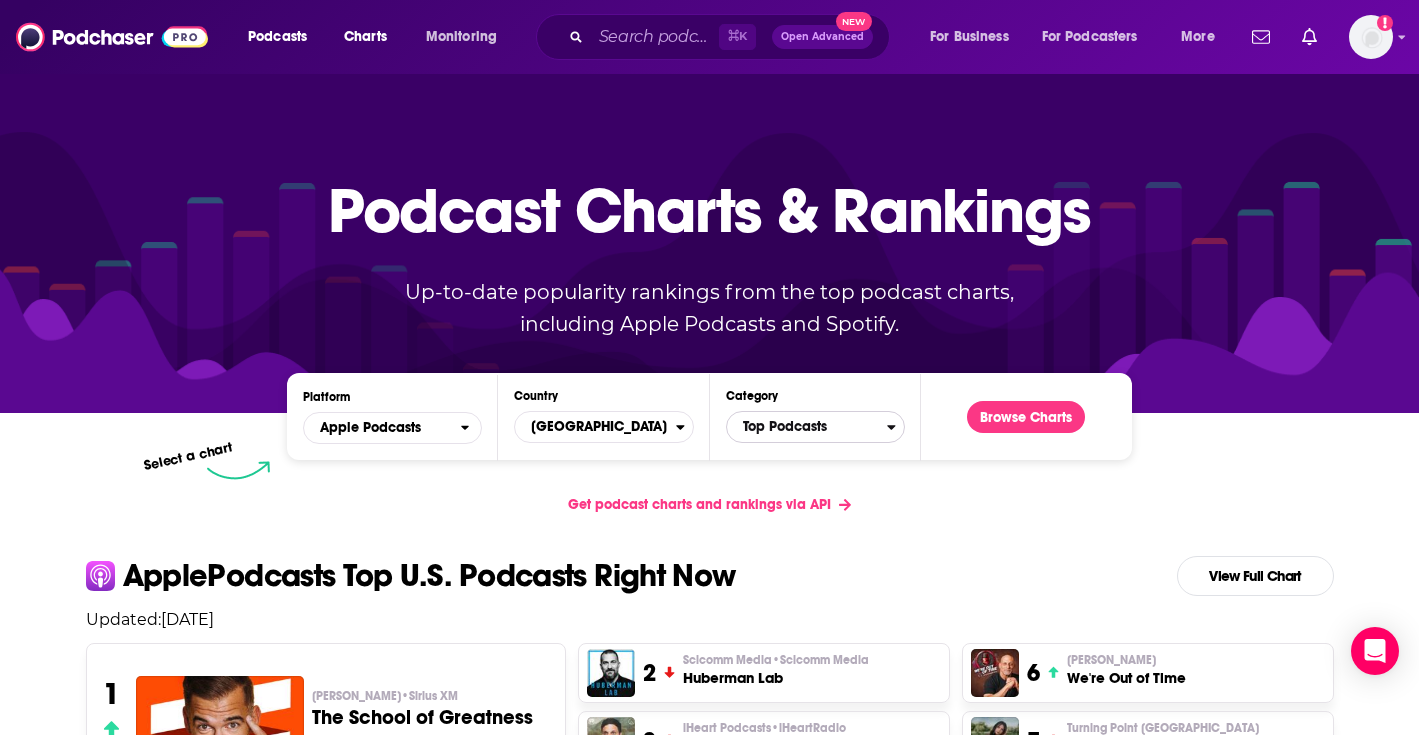 click 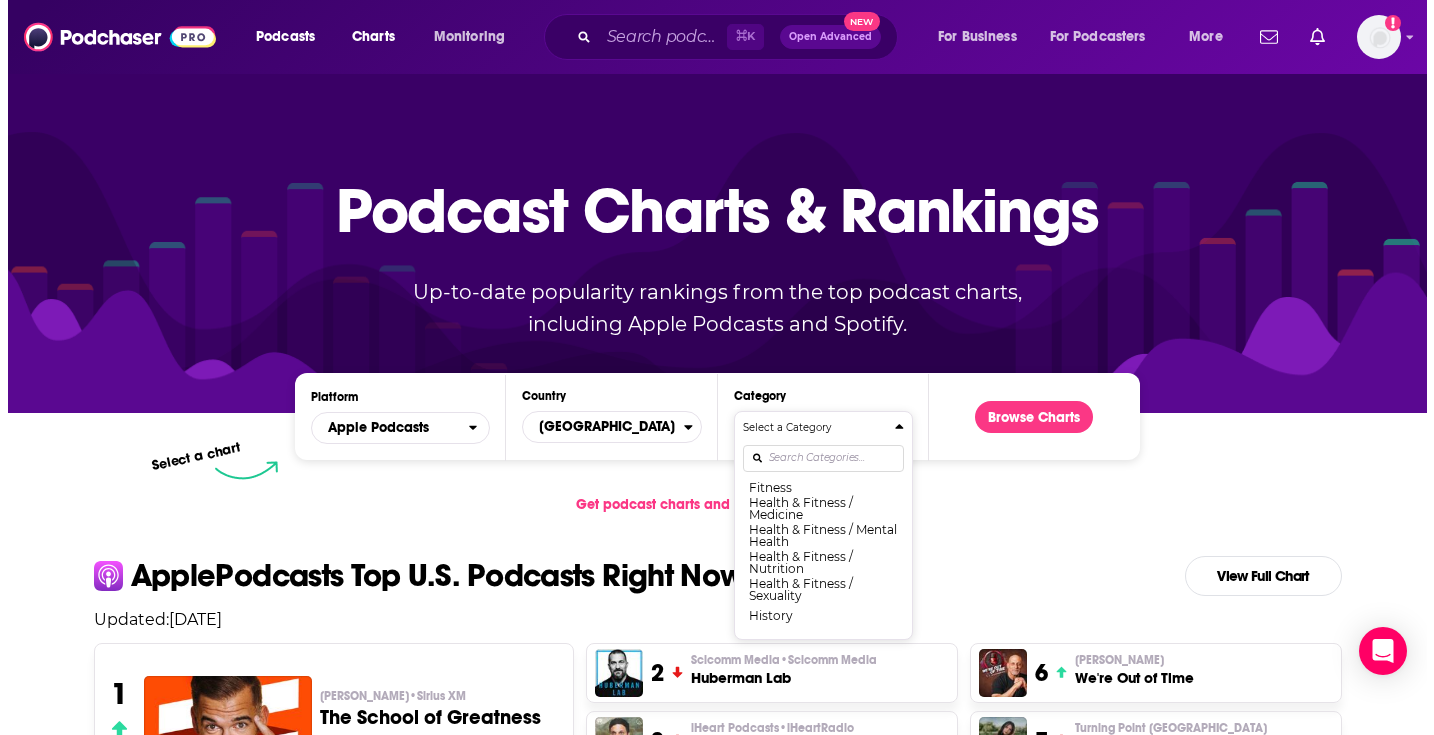 scroll, scrollTop: 800, scrollLeft: 0, axis: vertical 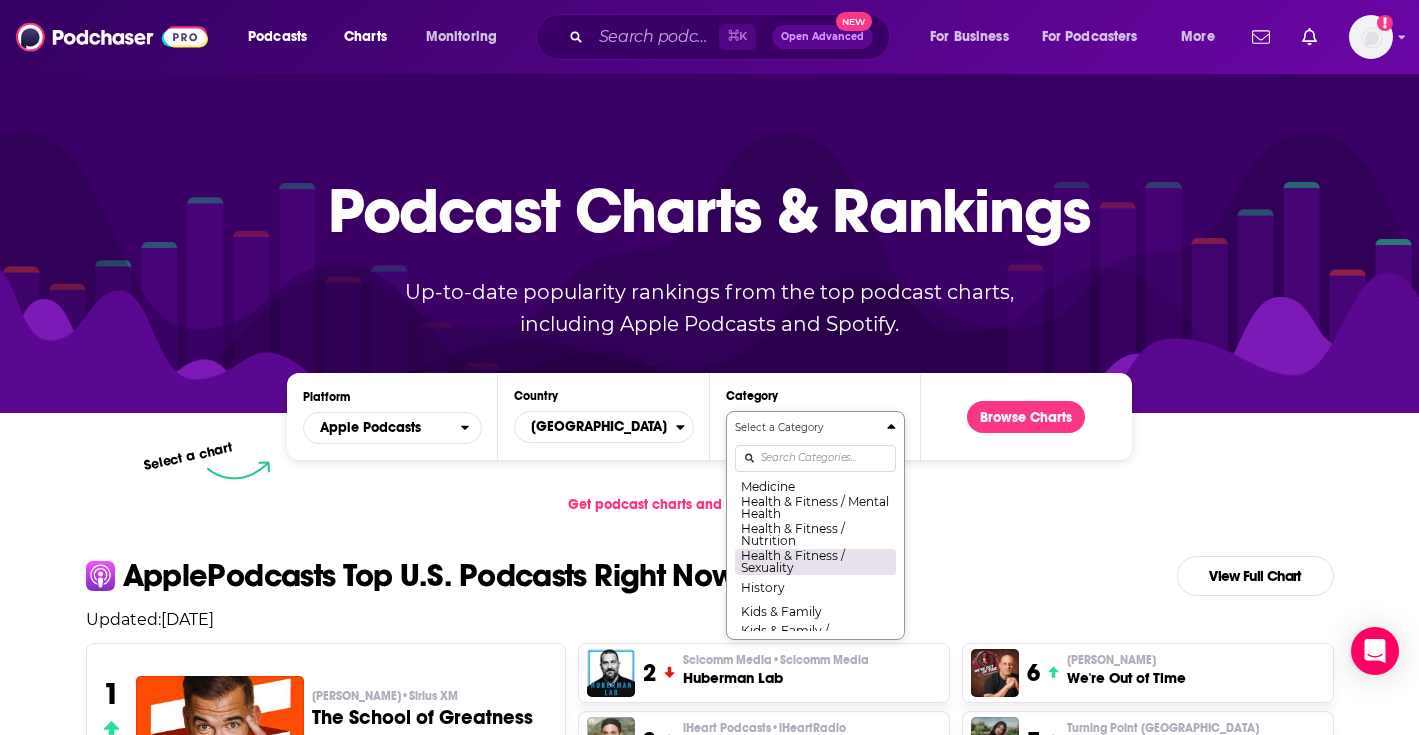 click on "Health & Fitness / Sexuality" at bounding box center [815, 561] 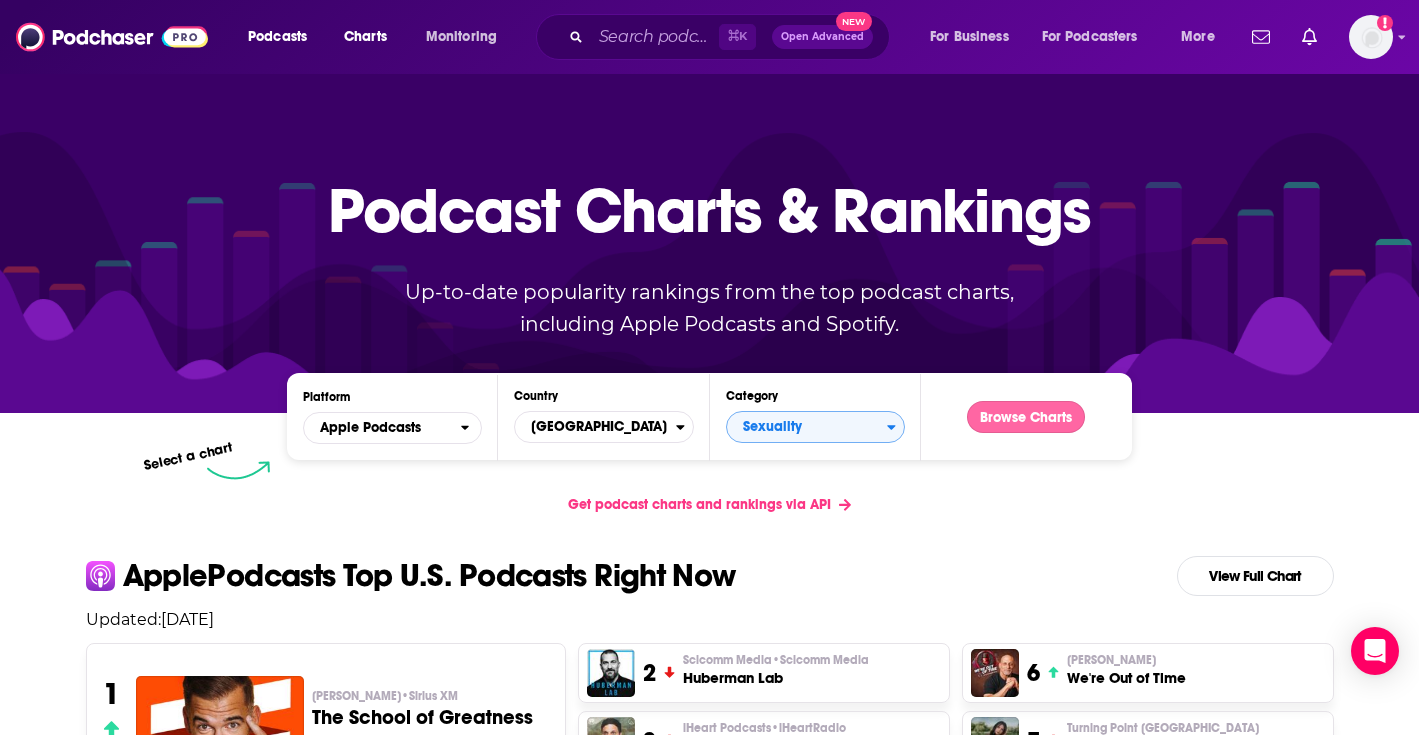 click on "Browse Charts" at bounding box center (1026, 417) 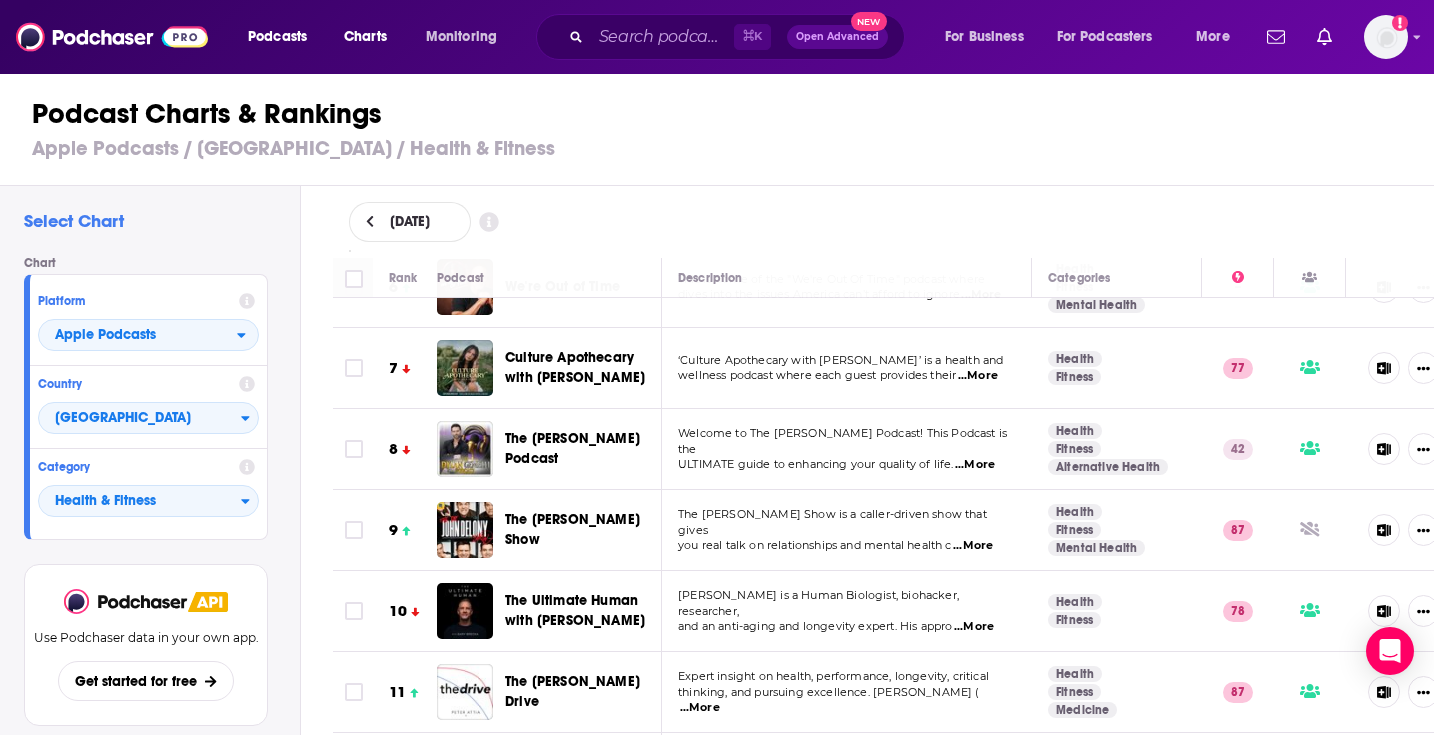 scroll, scrollTop: 505, scrollLeft: 0, axis: vertical 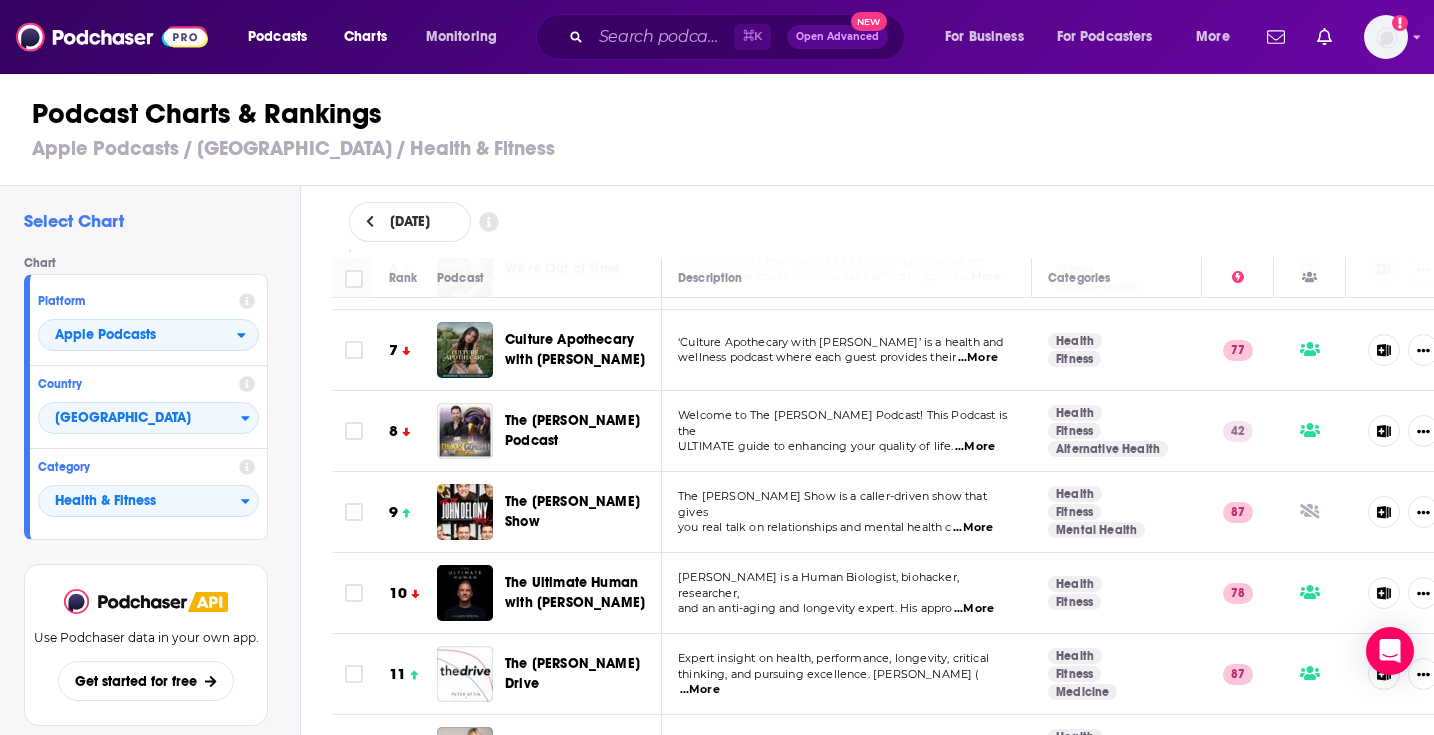 click on "...More" at bounding box center [978, 358] 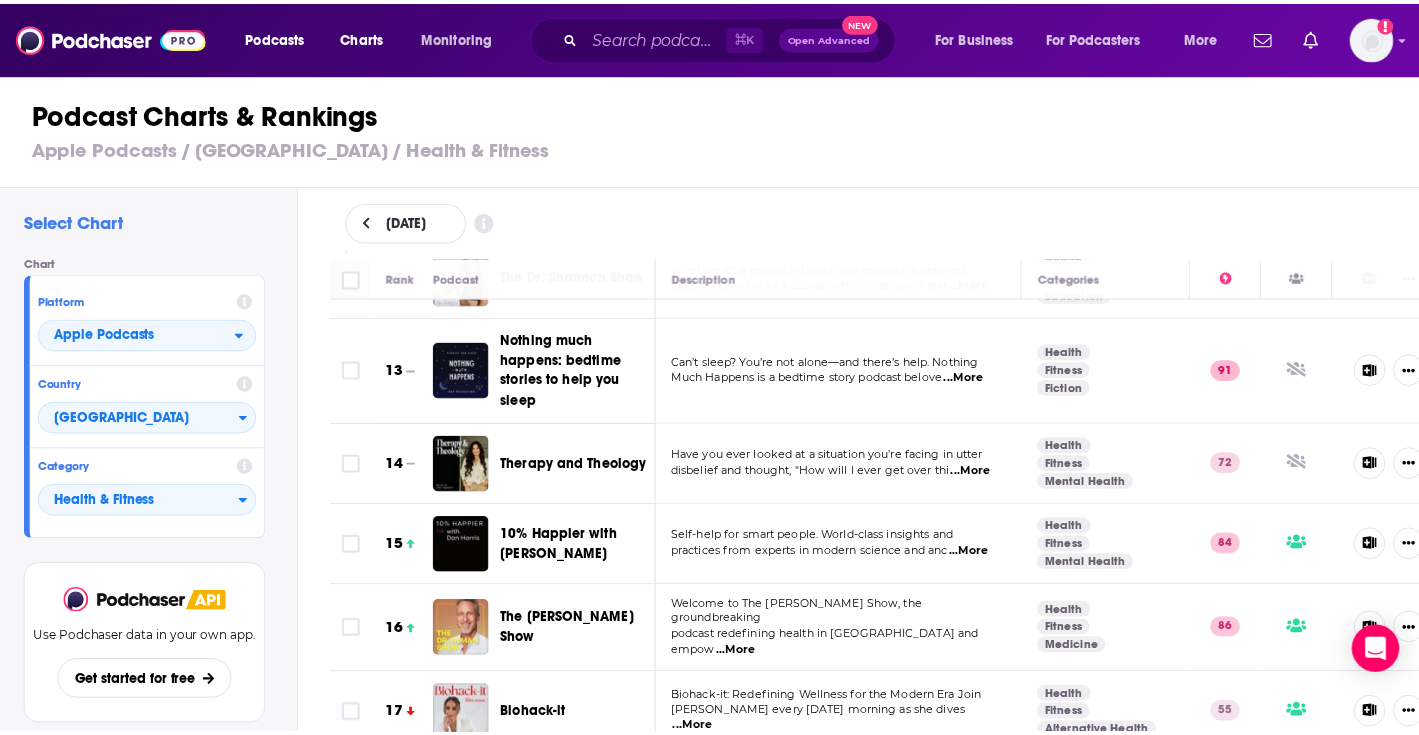 scroll, scrollTop: 1089, scrollLeft: 0, axis: vertical 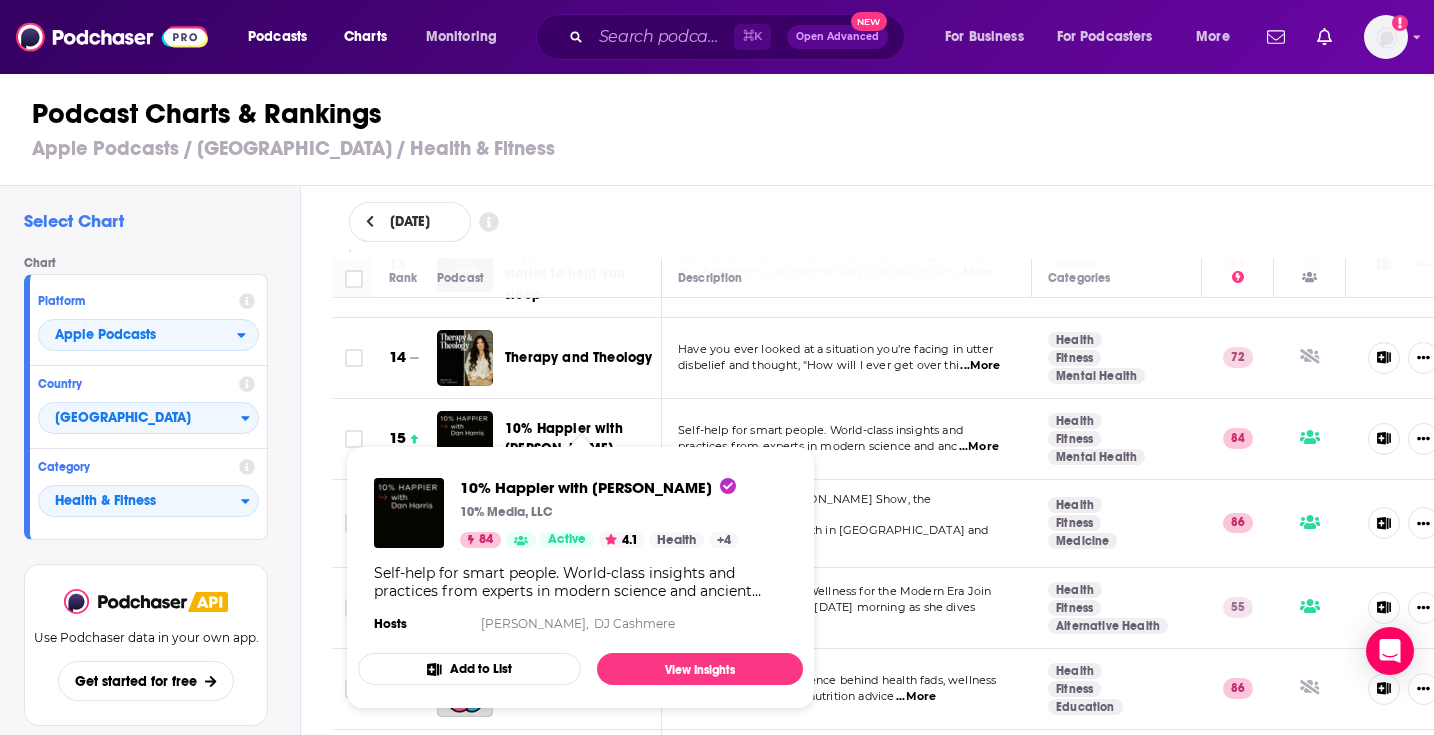 click on "10% Happier with [PERSON_NAME]" at bounding box center (564, 438) 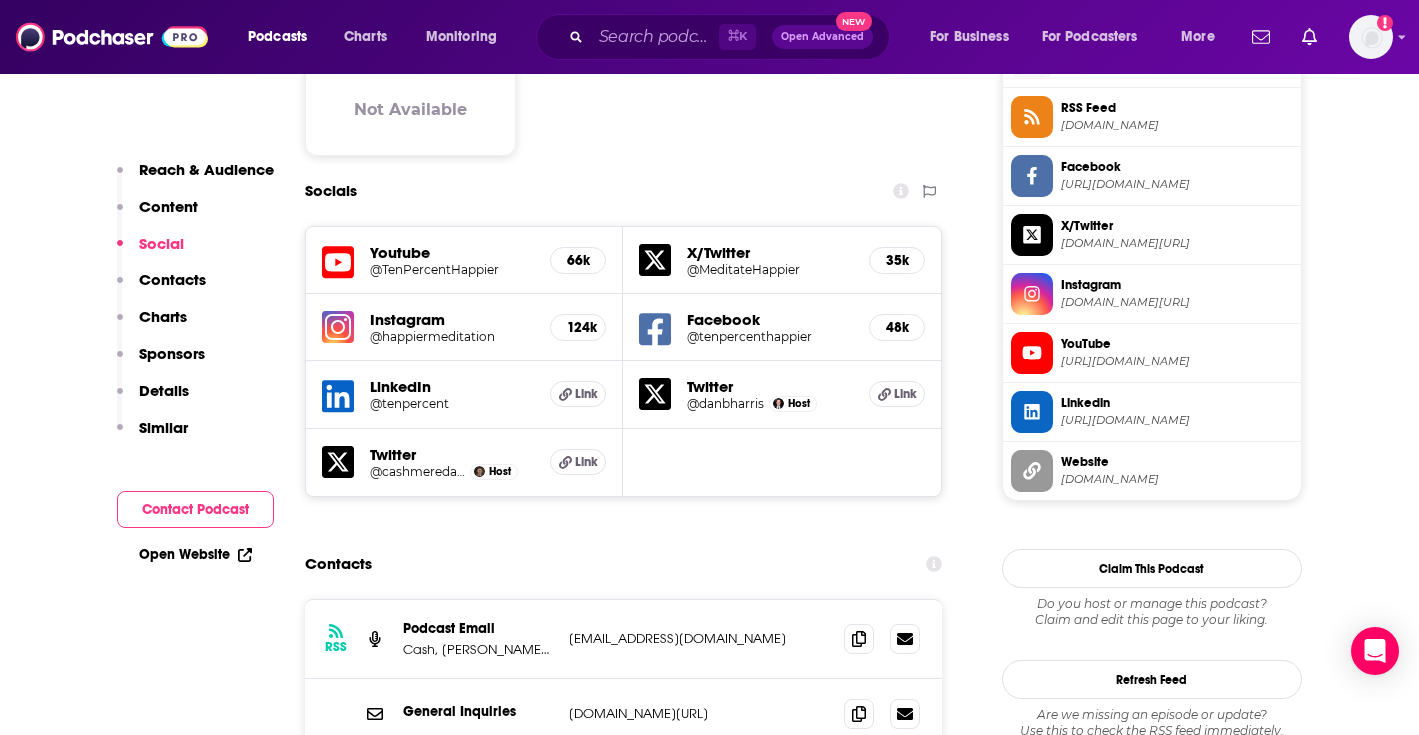 scroll, scrollTop: 2265, scrollLeft: 0, axis: vertical 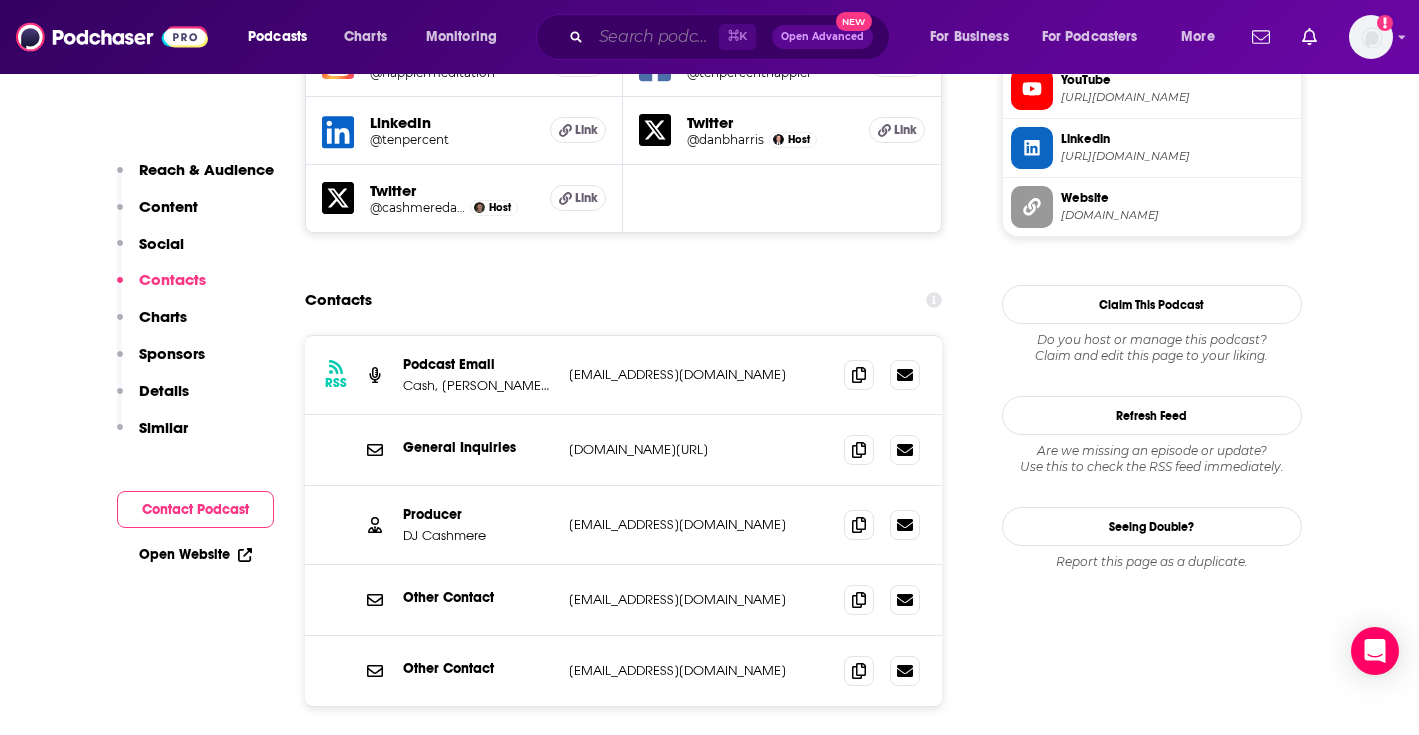 click at bounding box center [655, 37] 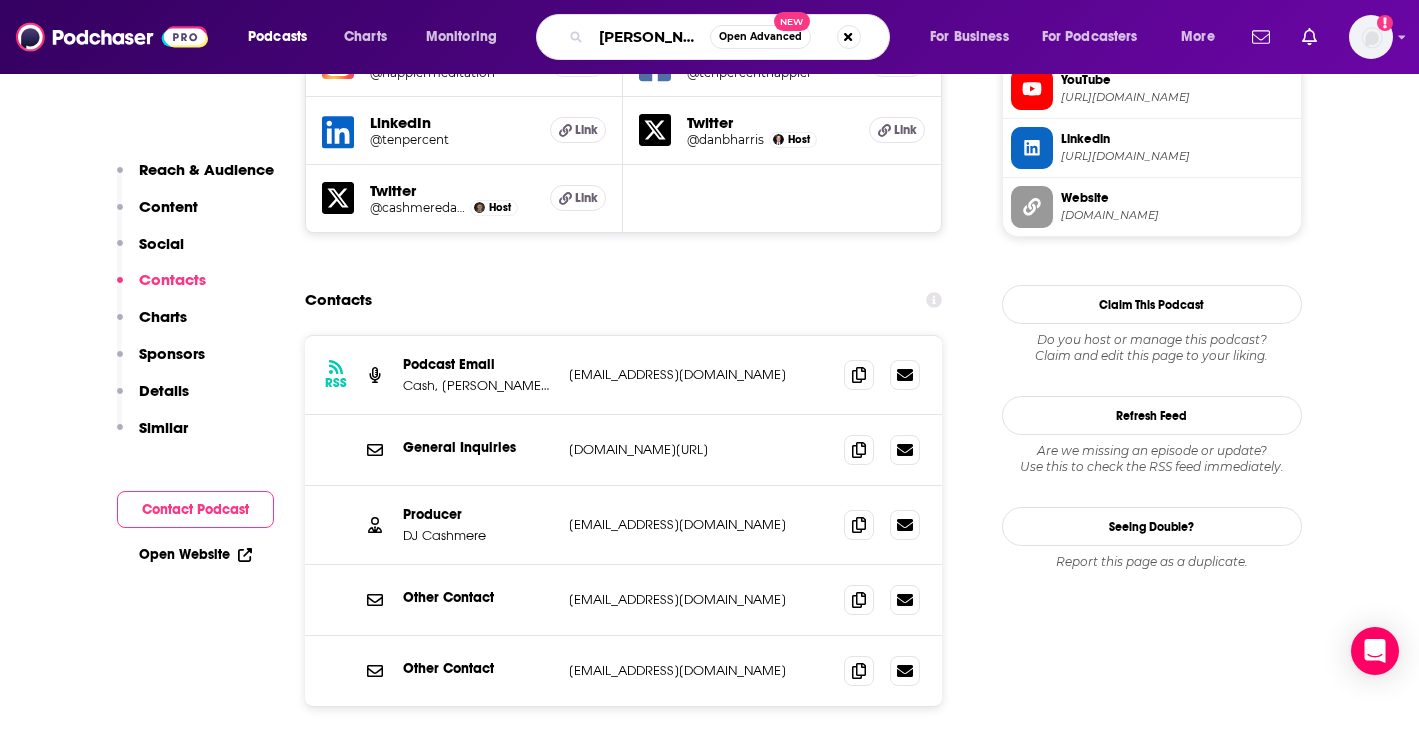 type on "[PERSON_NAME]" 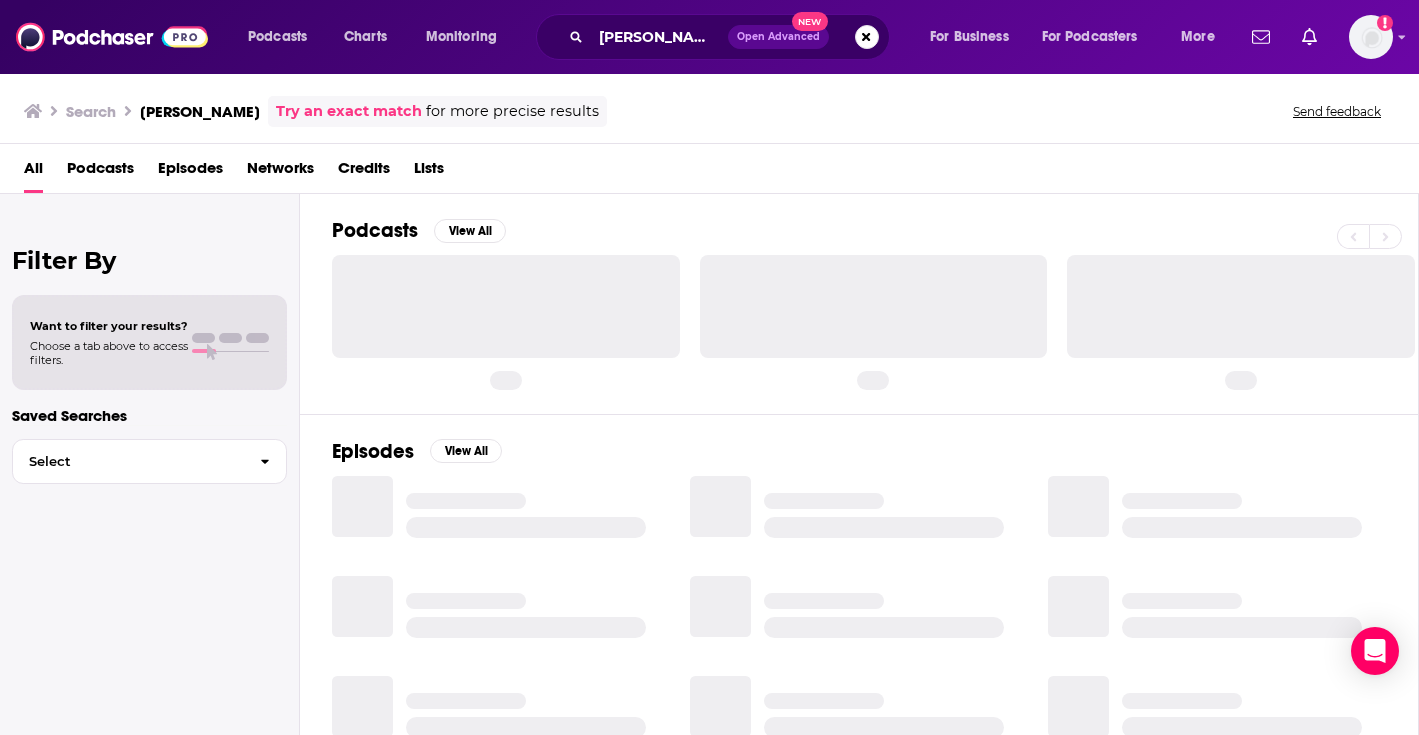 scroll, scrollTop: 0, scrollLeft: 0, axis: both 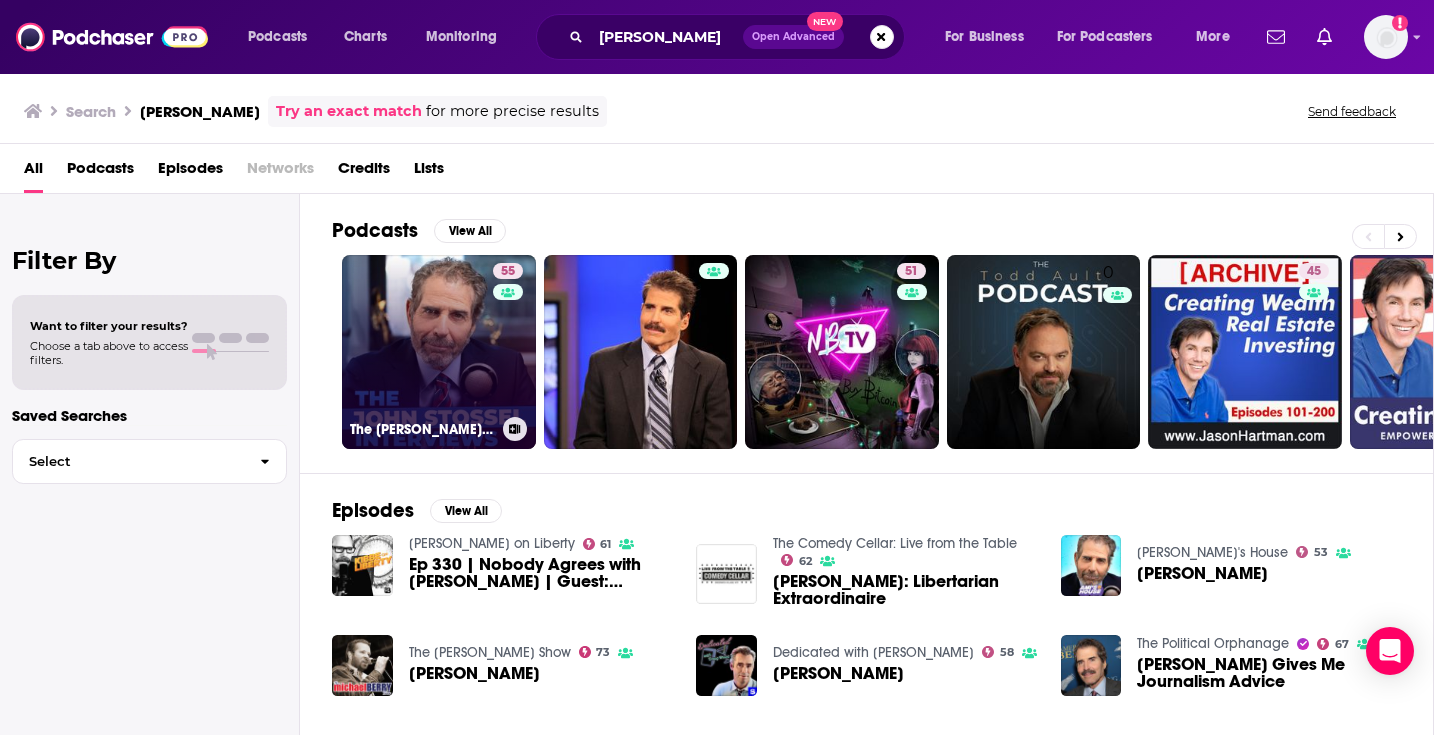 click on "55 The [PERSON_NAME] Interviews" at bounding box center [439, 352] 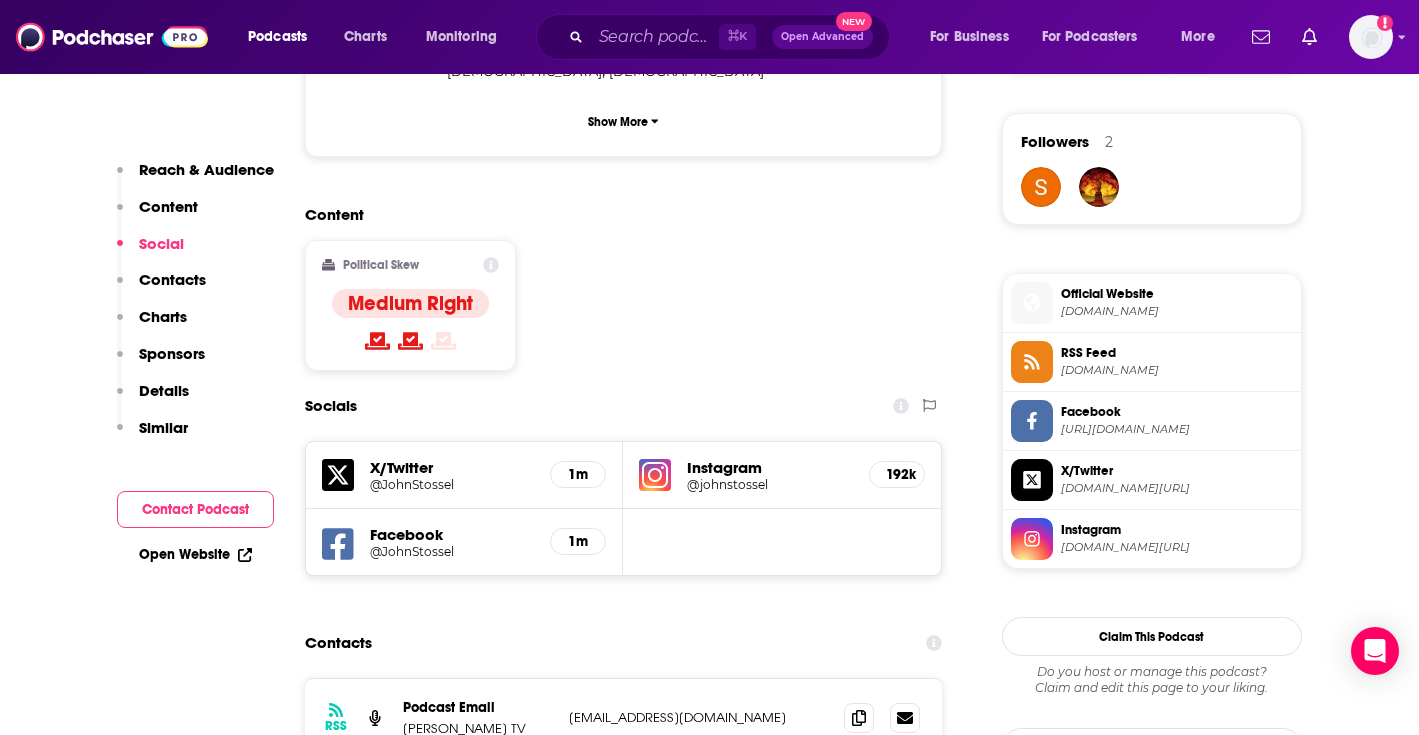 scroll, scrollTop: 1436, scrollLeft: 0, axis: vertical 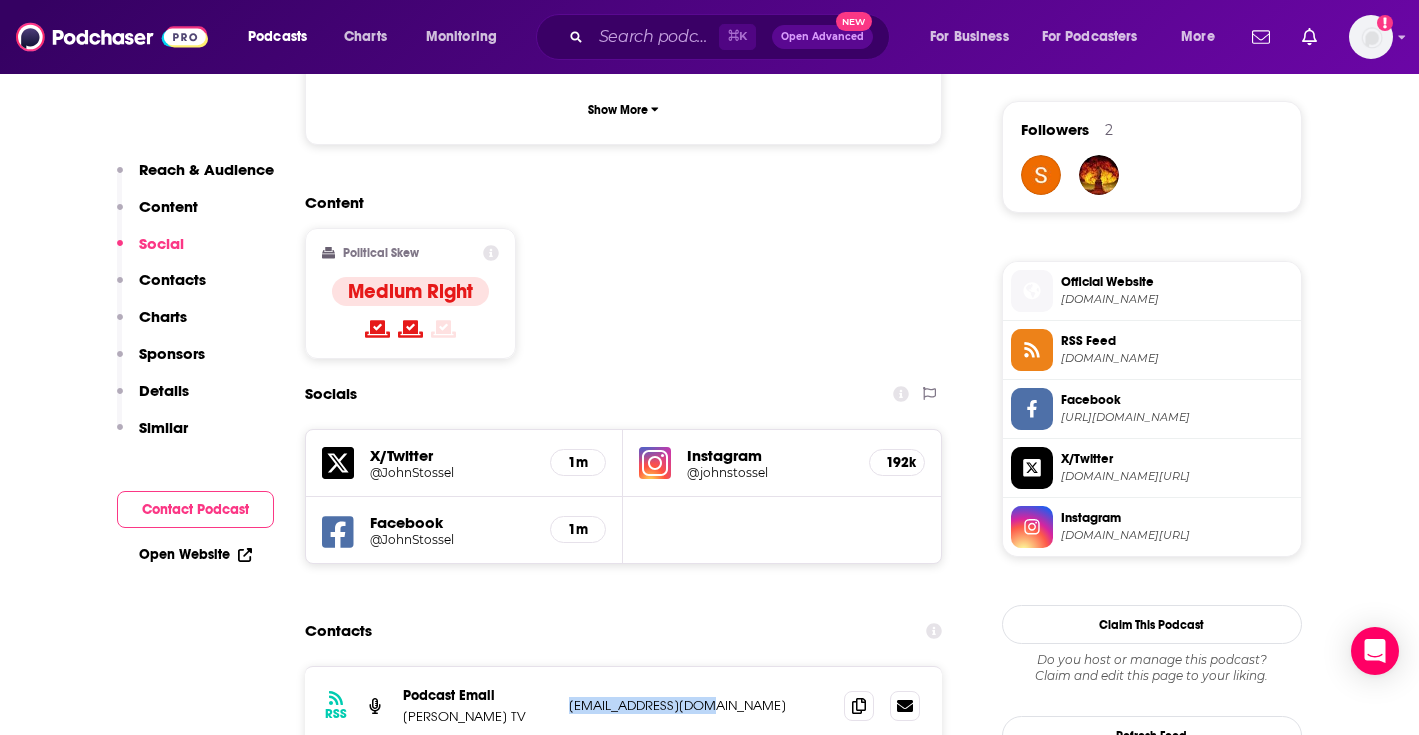 drag, startPoint x: 708, startPoint y: 602, endPoint x: 566, endPoint y: 606, distance: 142.05632 